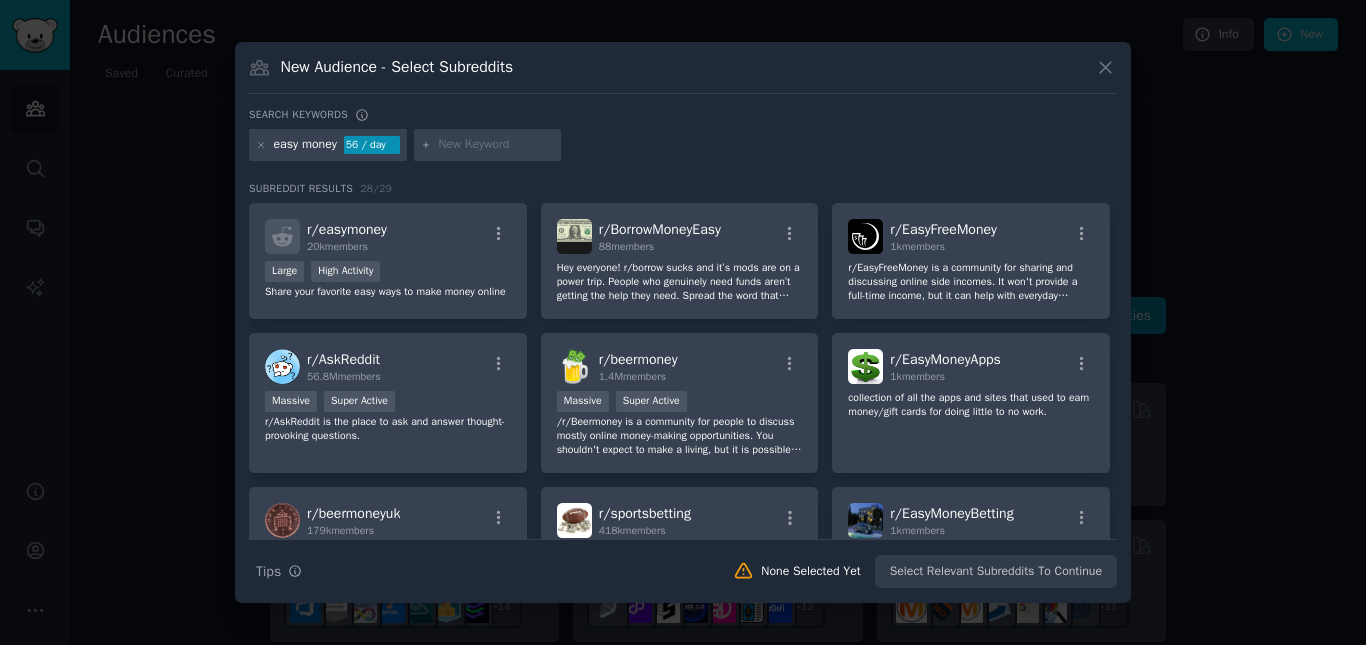 scroll, scrollTop: 0, scrollLeft: 0, axis: both 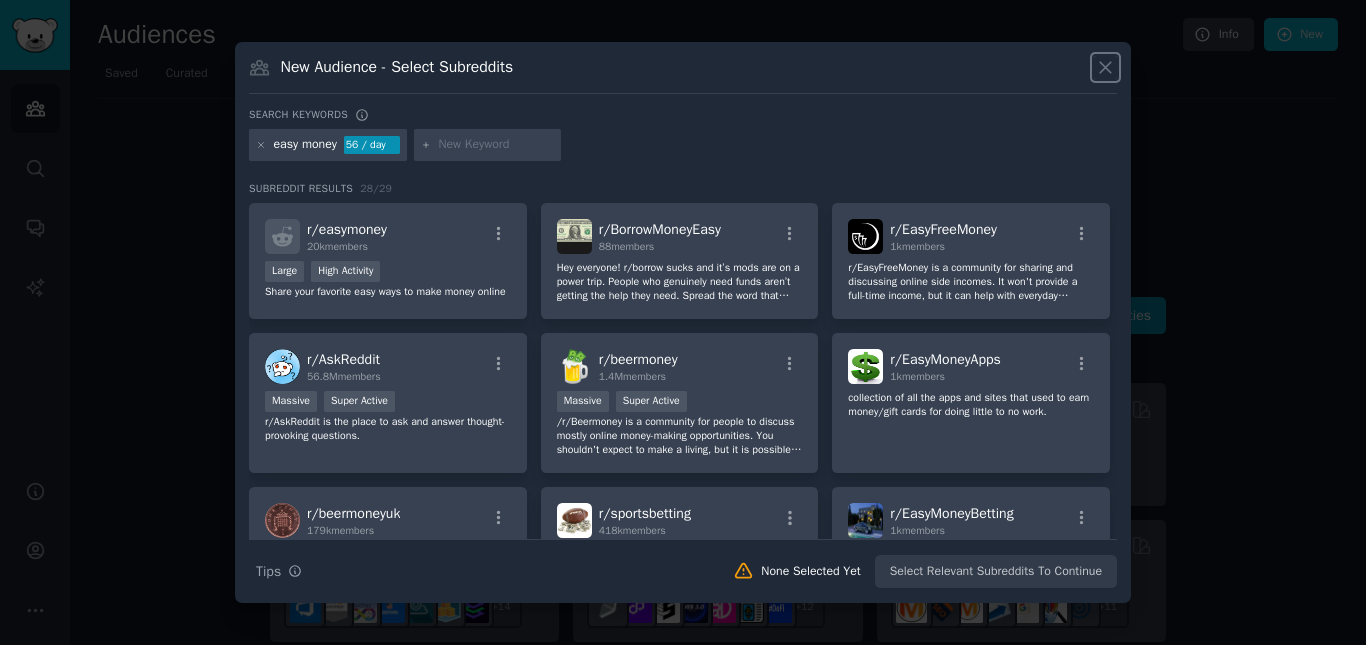 click 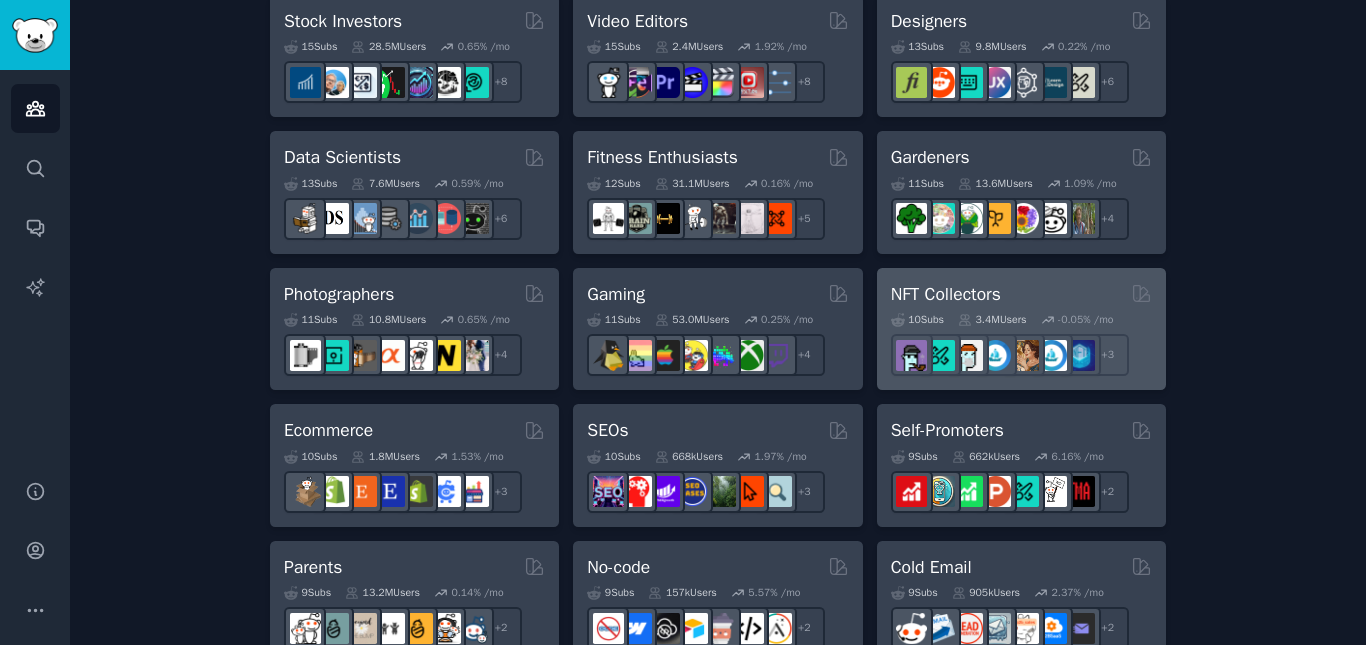 scroll, scrollTop: 800, scrollLeft: 0, axis: vertical 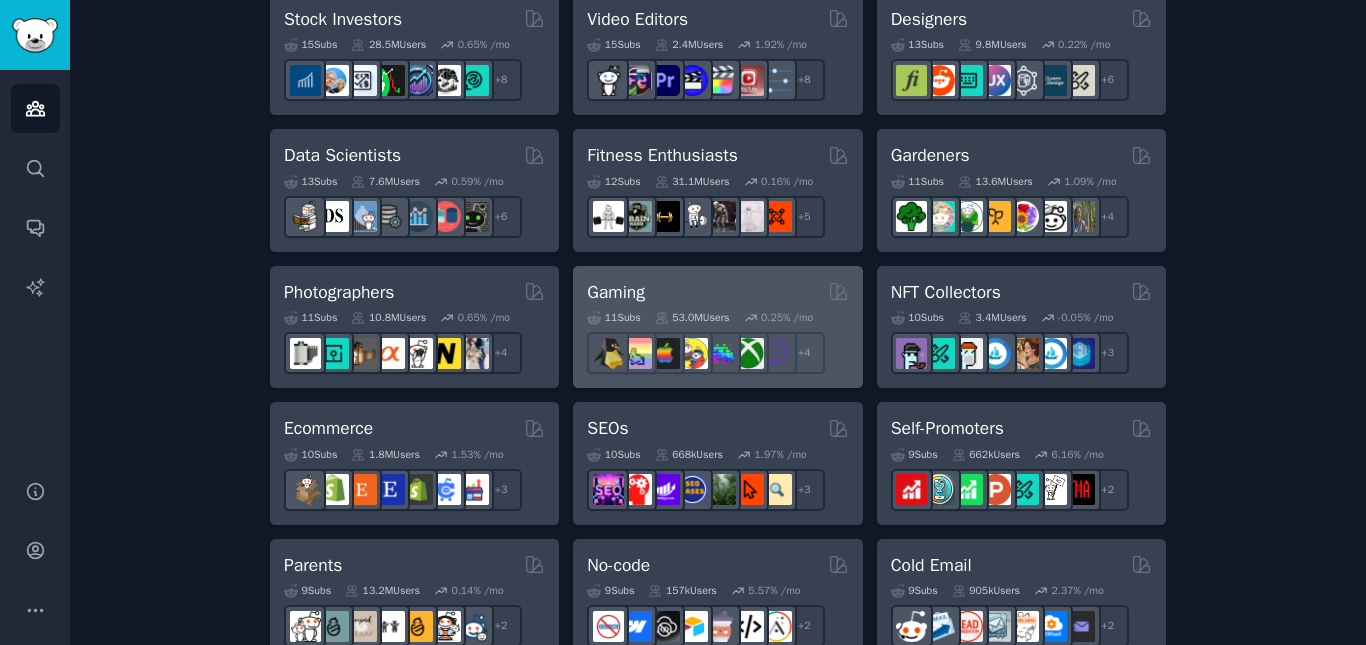 click on "Gaming Curated by GummySearch" at bounding box center (717, 292) 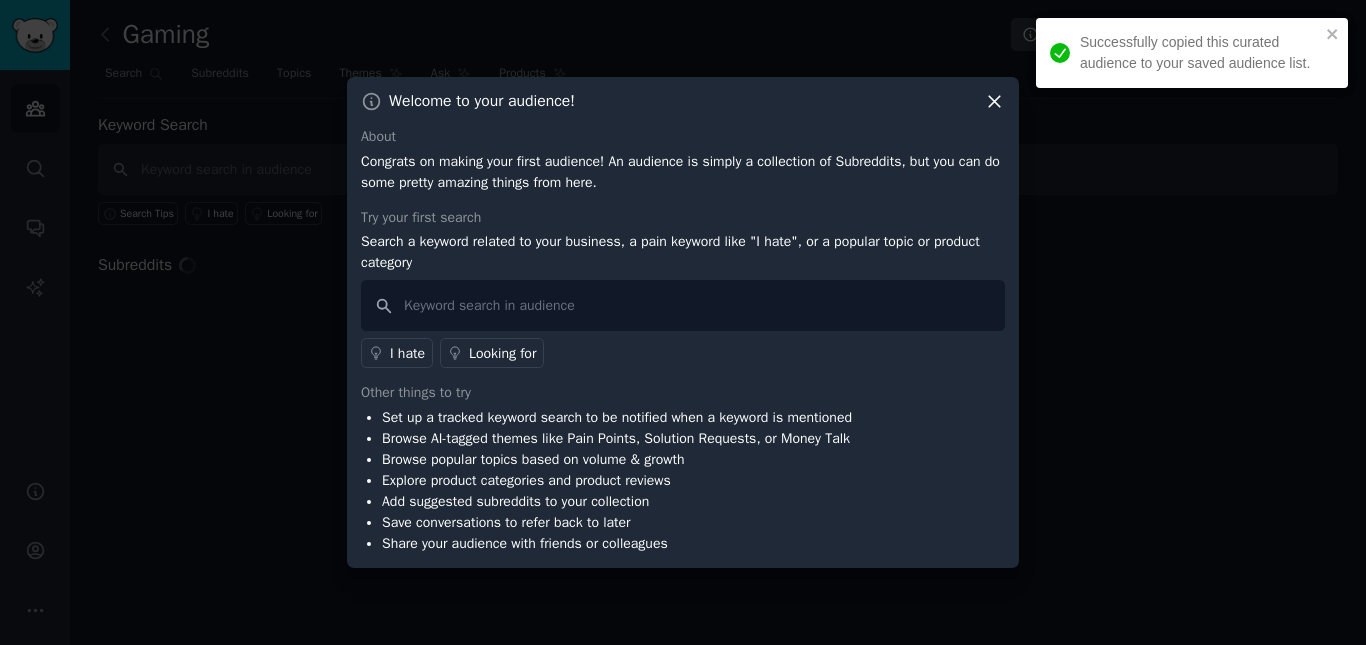 click 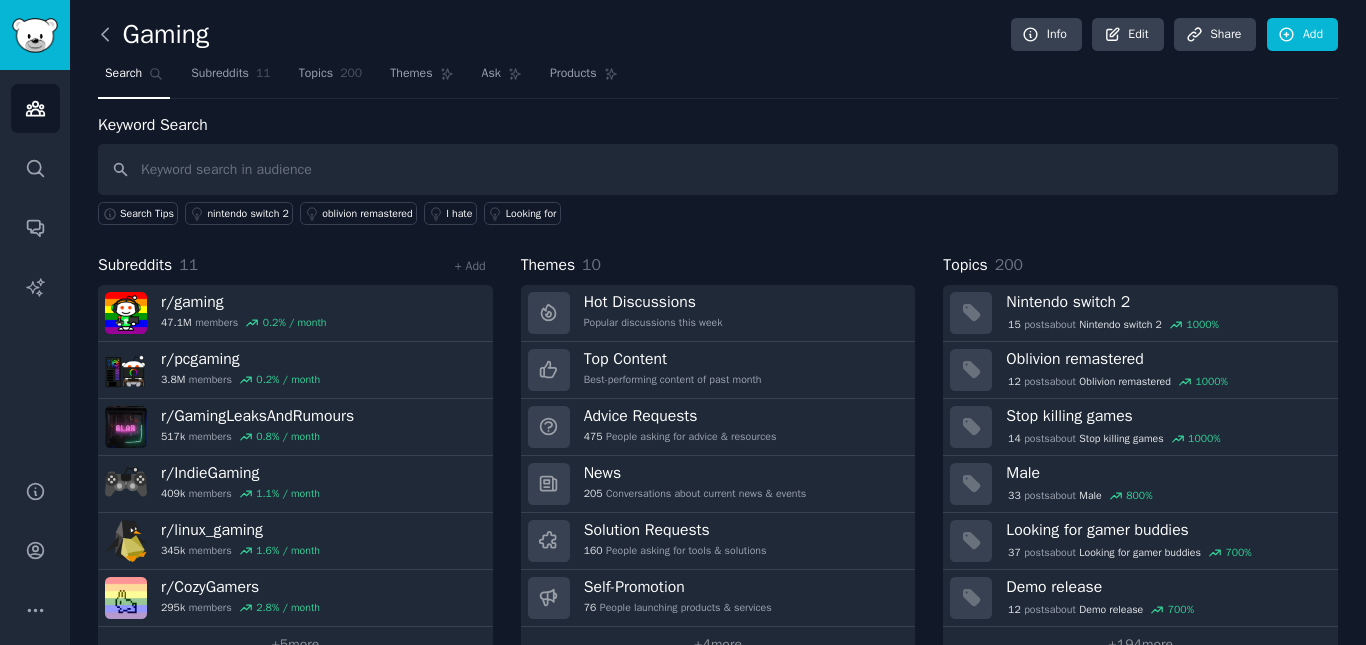 click 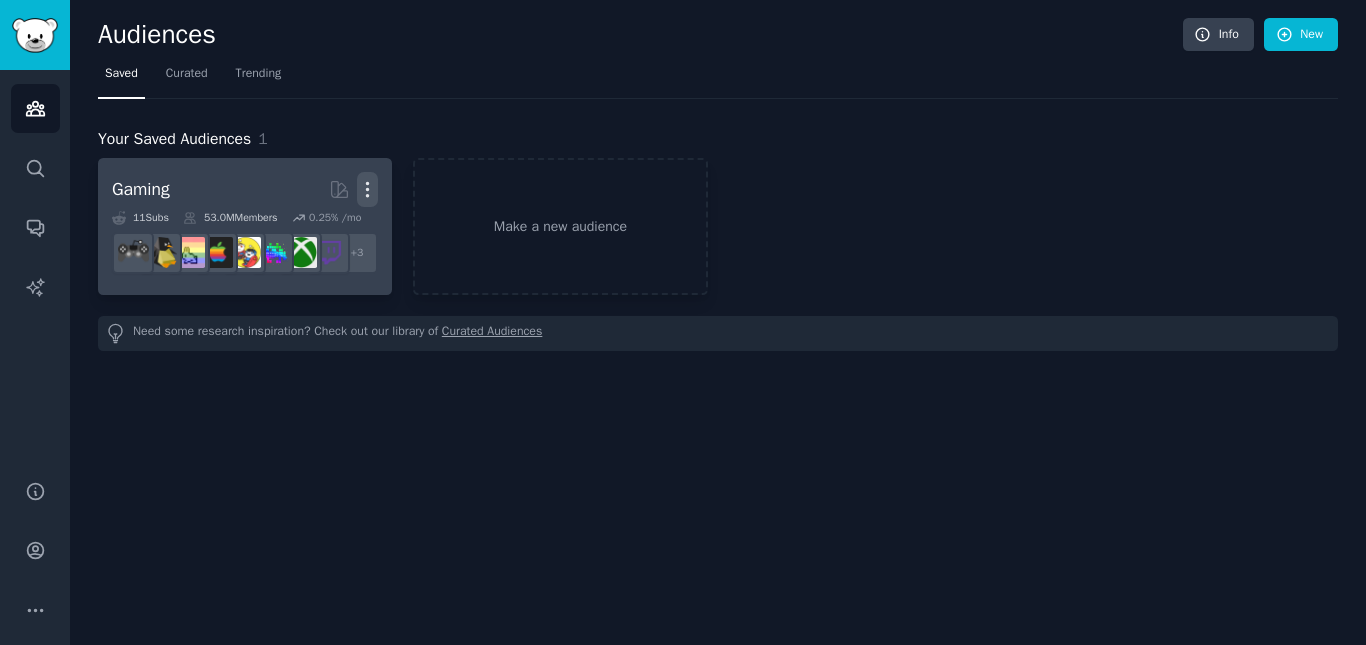 click 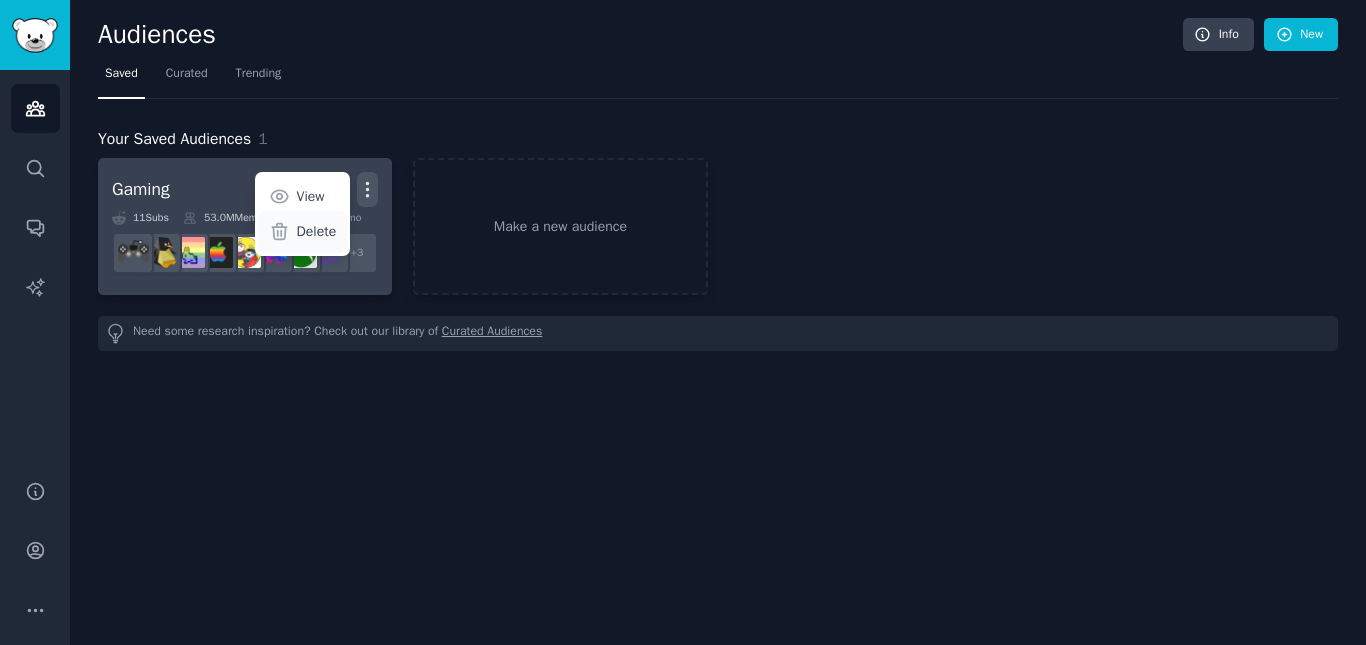 click on "Delete" at bounding box center [317, 231] 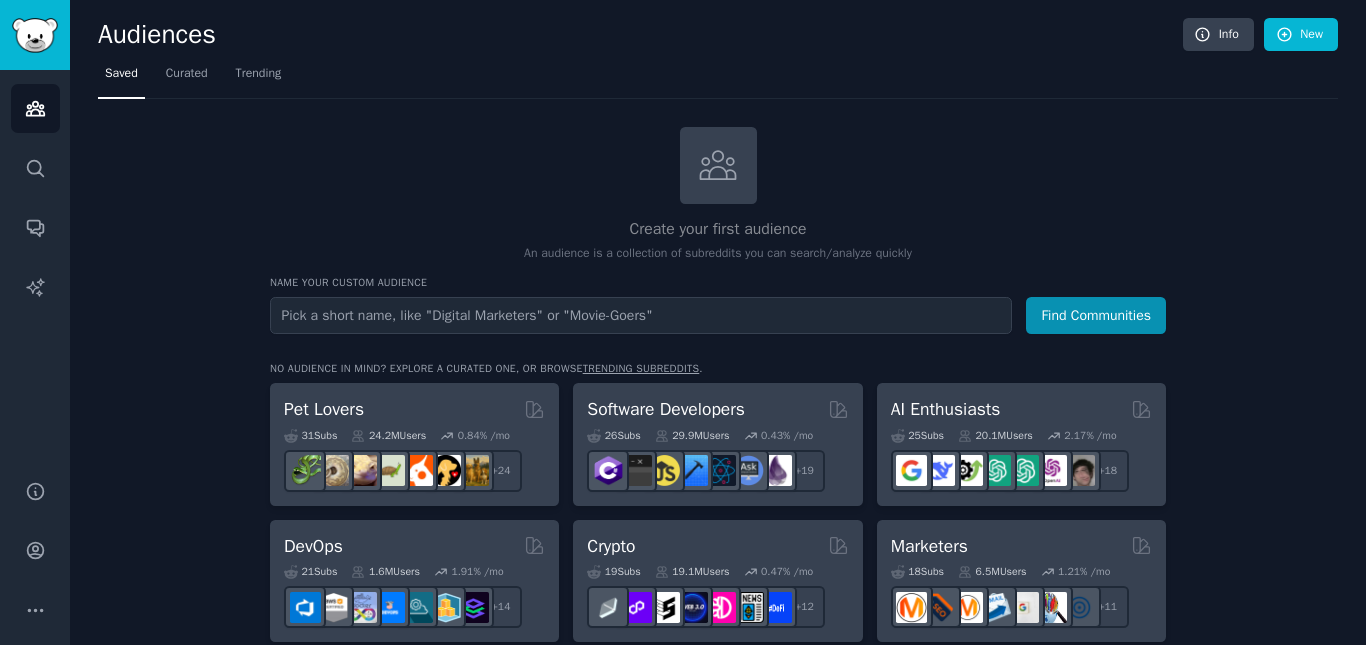 click at bounding box center (641, 315) 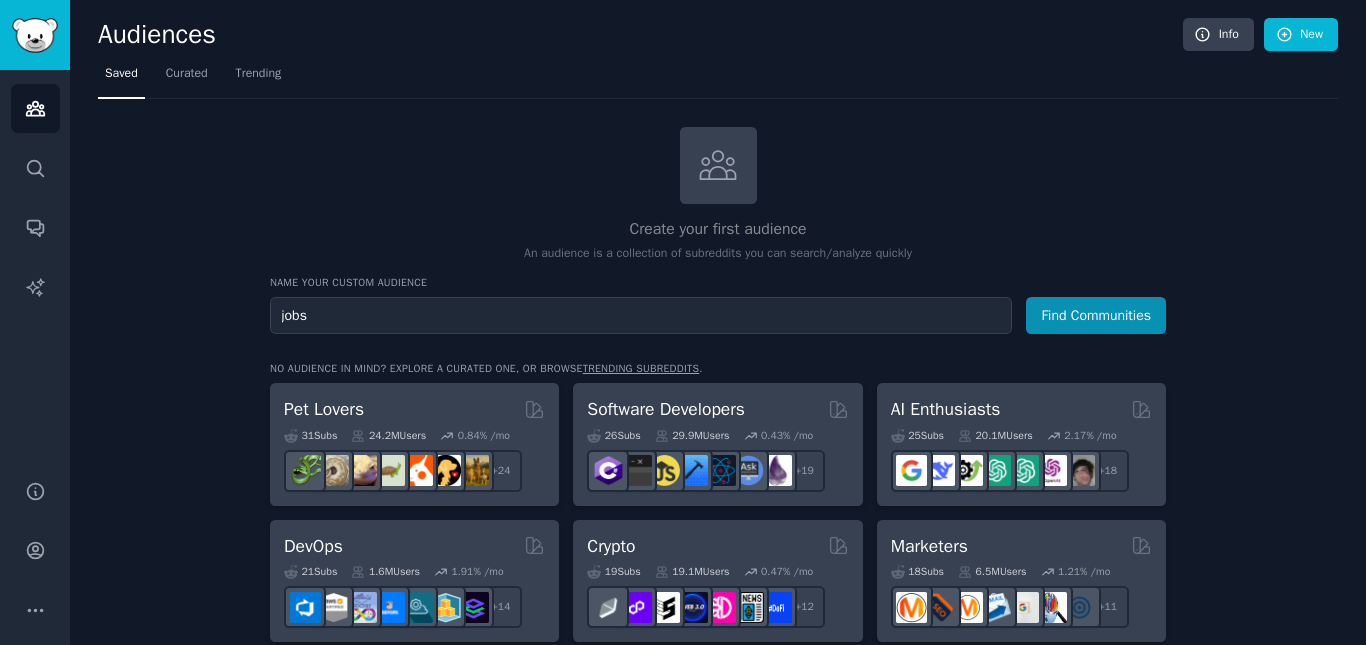 type on "jobs" 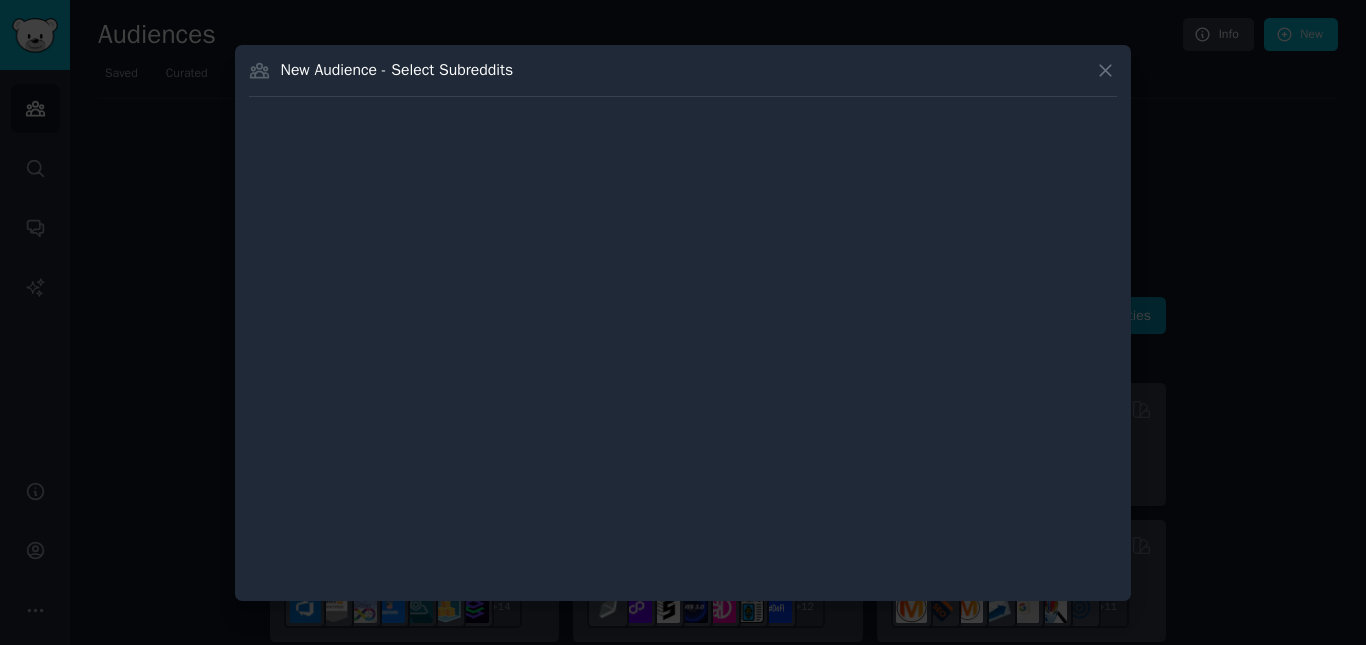 type 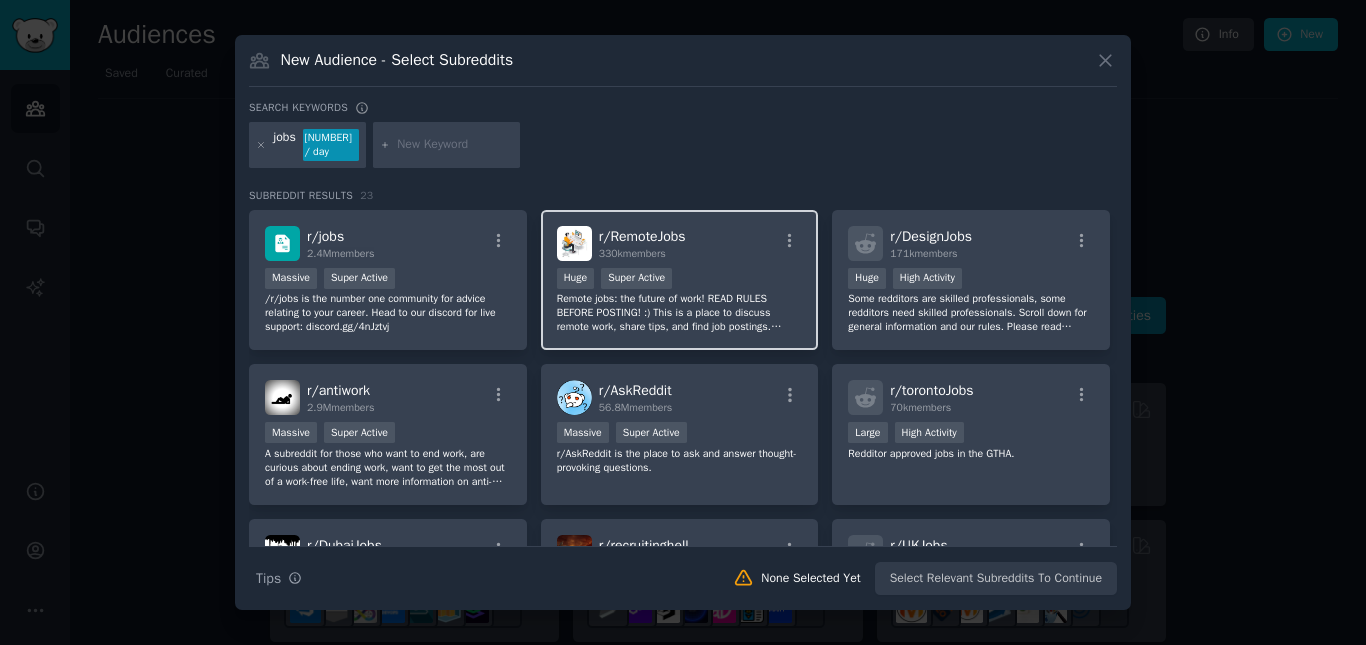 click on "r/ RemoteJobs 330k  members >= 95th percentile for submissions / day Huge Super Active Remote jobs: the future of work!
READ RULES BEFORE POSTING! :)  This is a place to discuss remote work, share tips, and find job postings.
[Community art courtesy of vecteezy.com]" at bounding box center (680, 280) 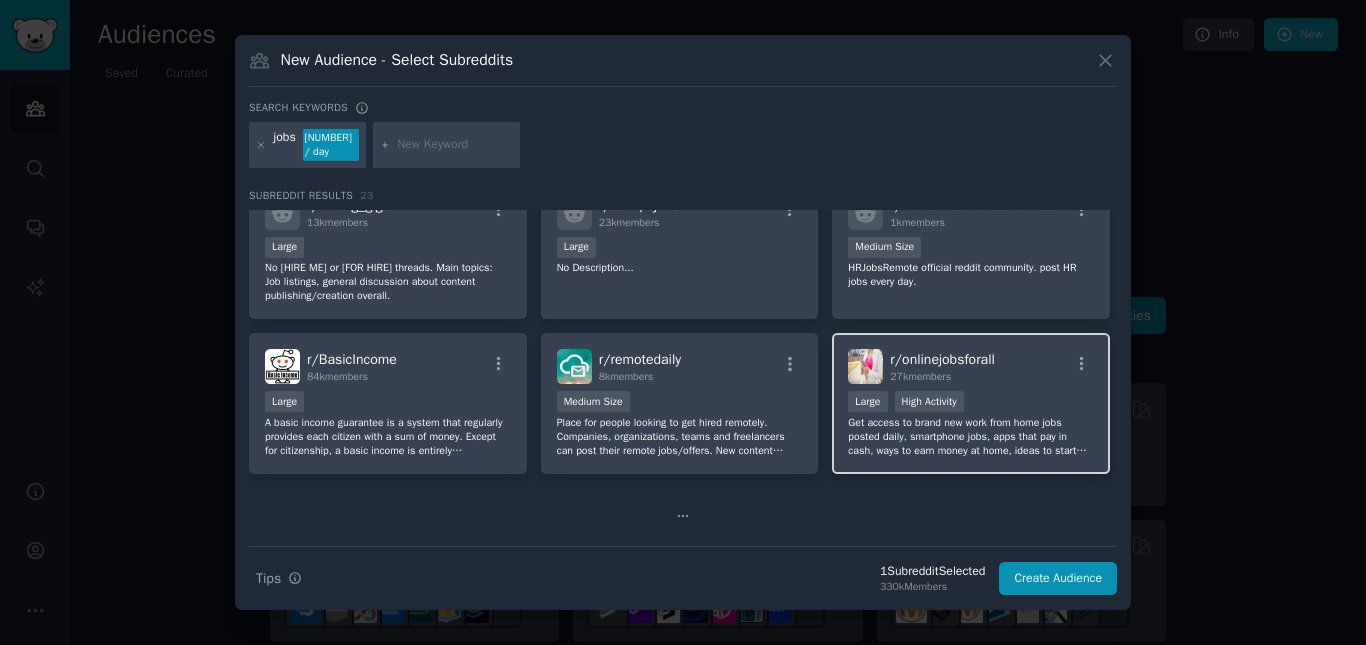 scroll, scrollTop: 661, scrollLeft: 0, axis: vertical 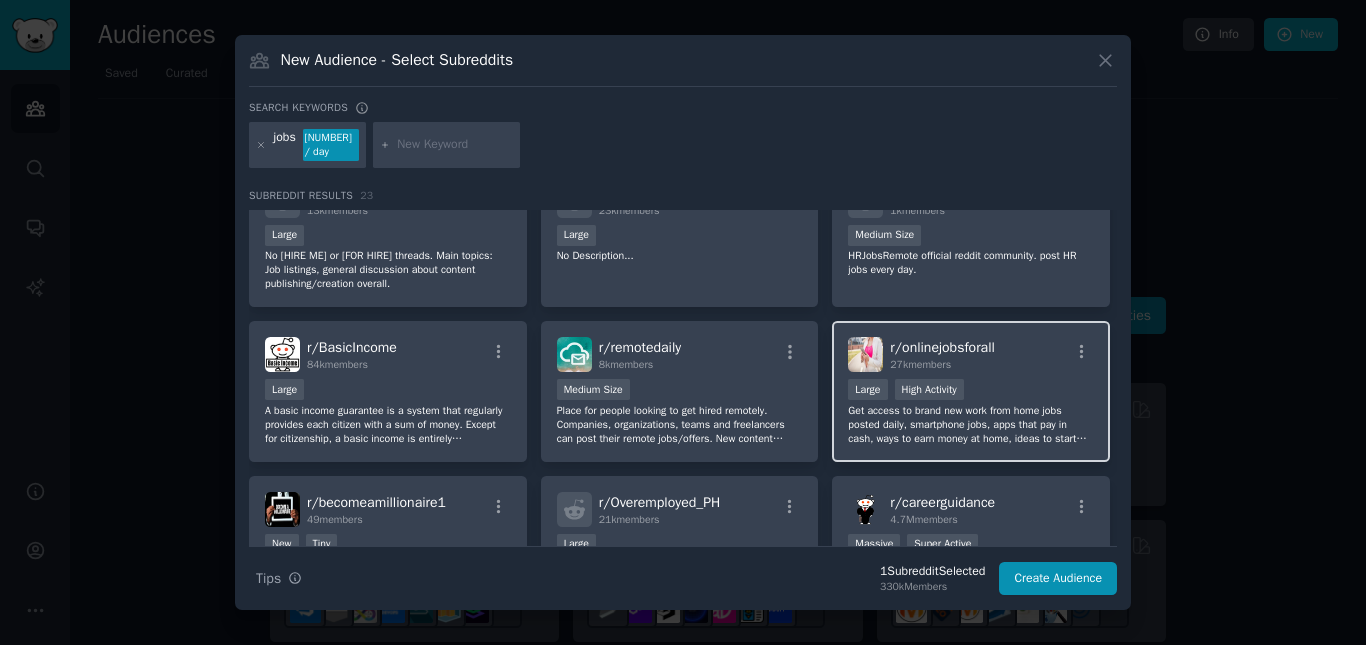 click on "r/ onlinejobsforall [NUMBER]k members" at bounding box center (971, 354) 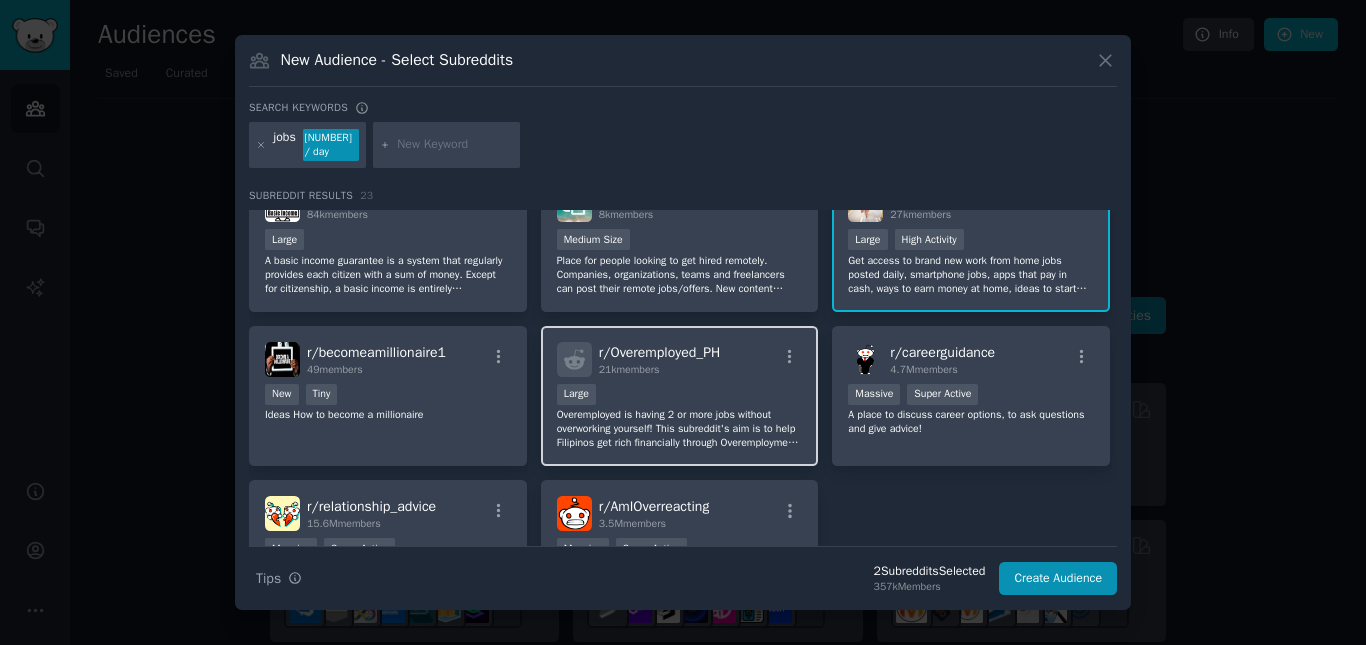 scroll, scrollTop: 861, scrollLeft: 0, axis: vertical 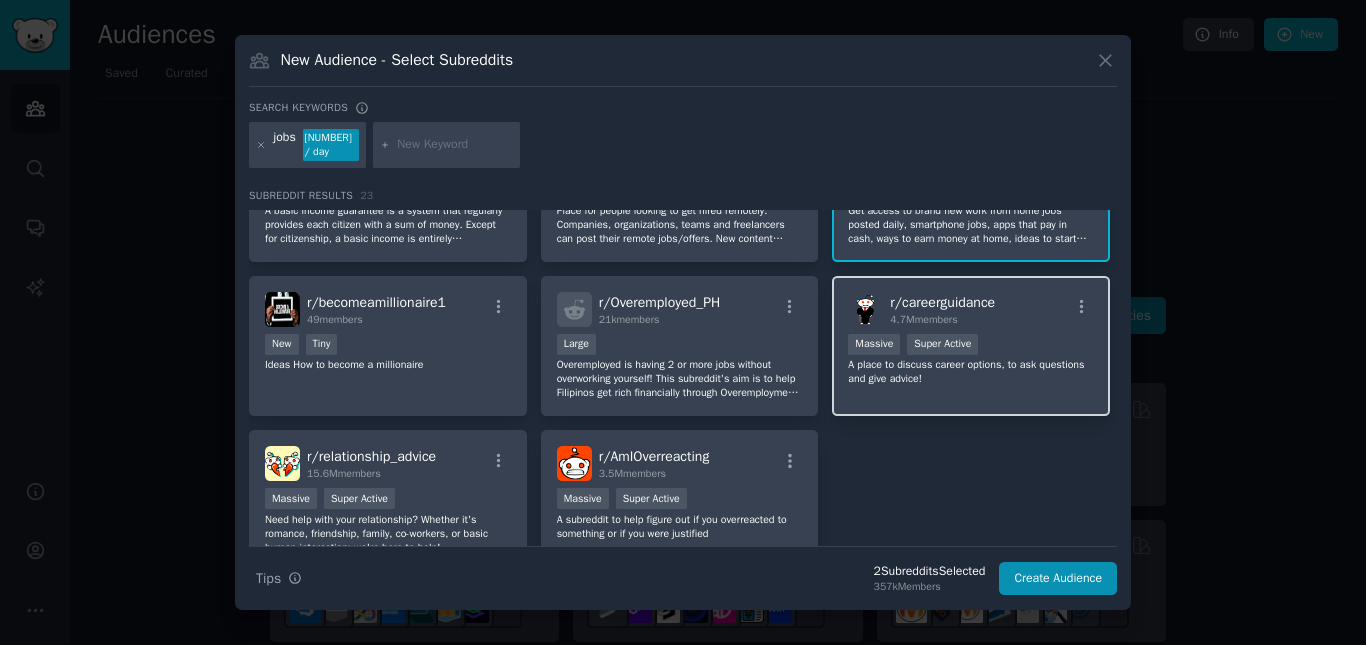 click on "r/ careerguidance 4.7M  members" at bounding box center (971, 309) 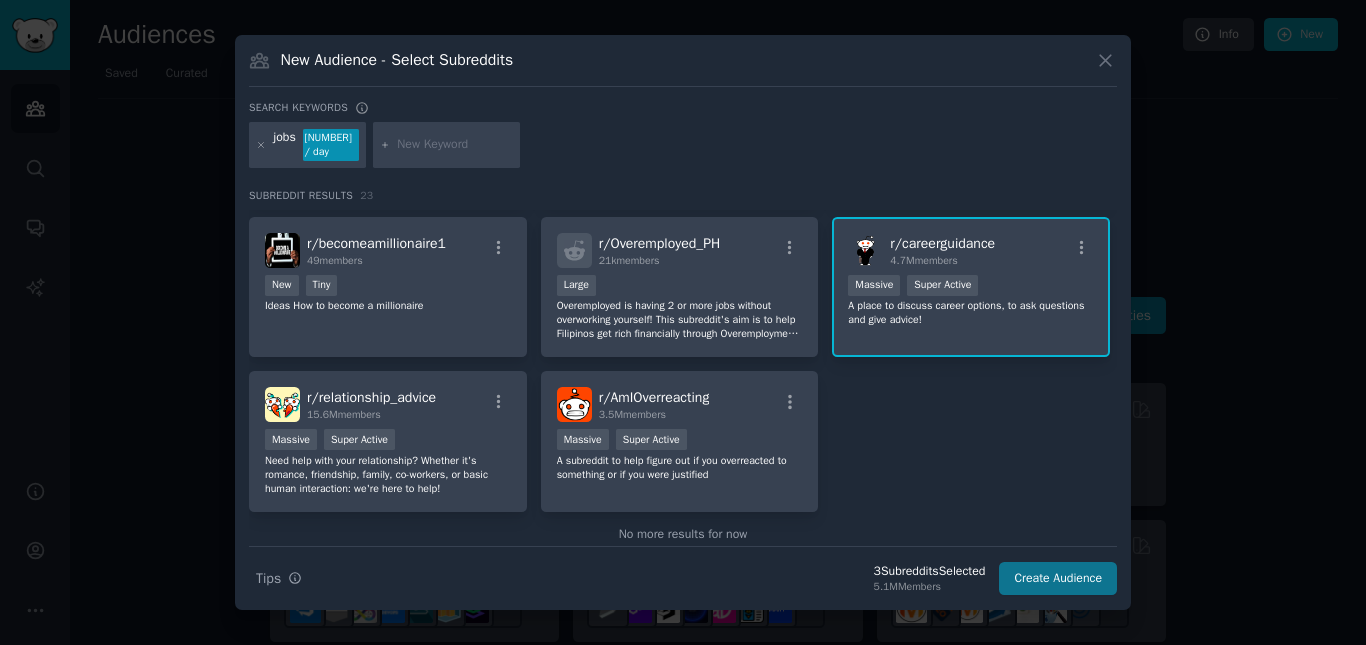 scroll, scrollTop: 956, scrollLeft: 0, axis: vertical 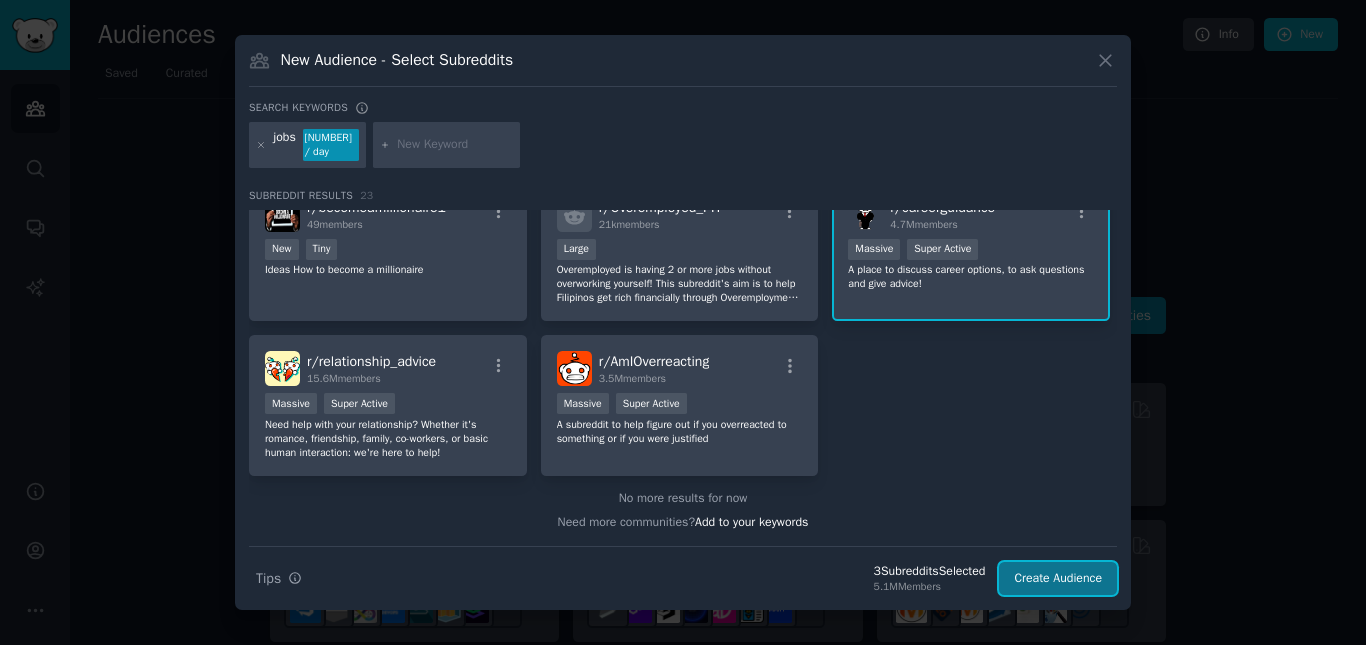 click on "Create Audience" at bounding box center (1058, 579) 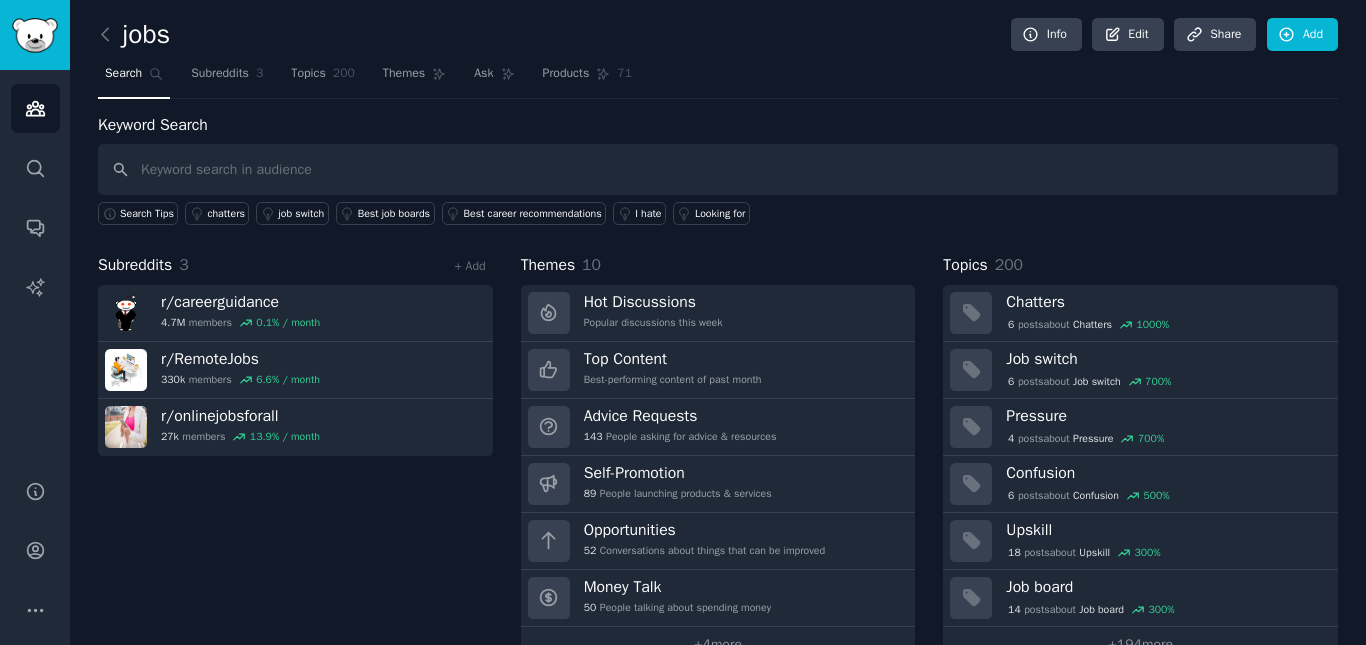 click at bounding box center (718, 169) 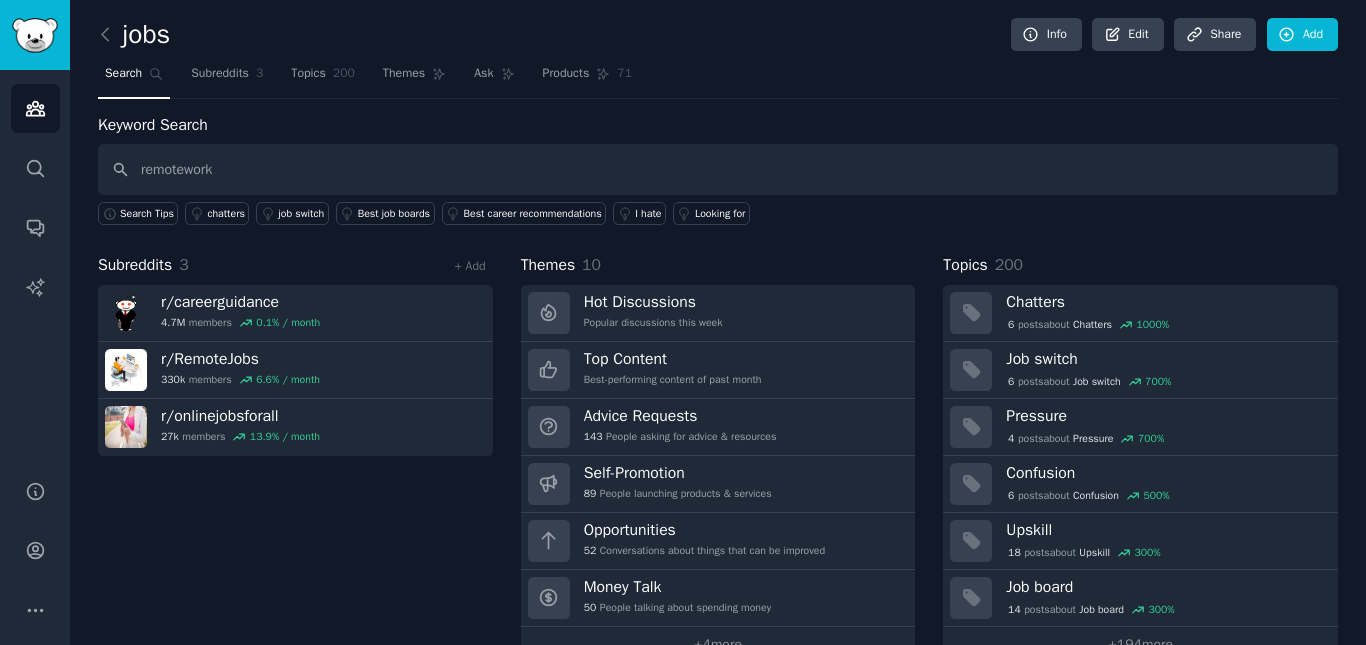 click on "remotework" at bounding box center [718, 169] 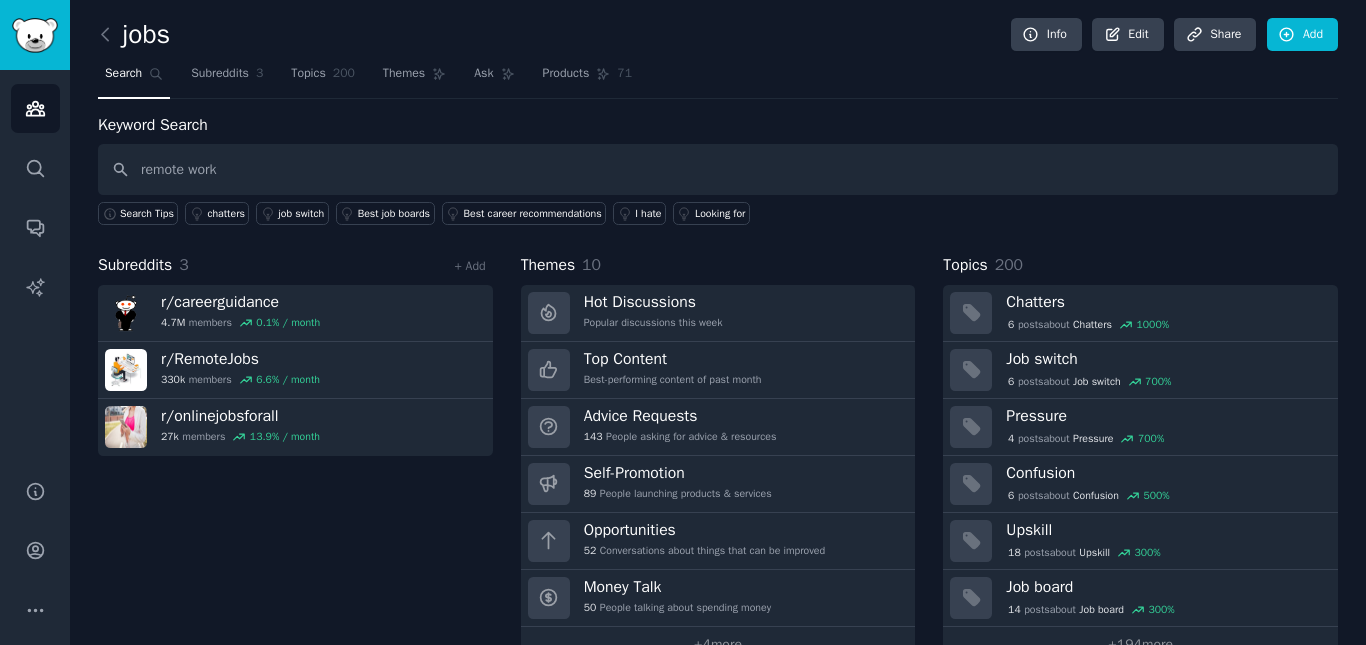 type on "remote work" 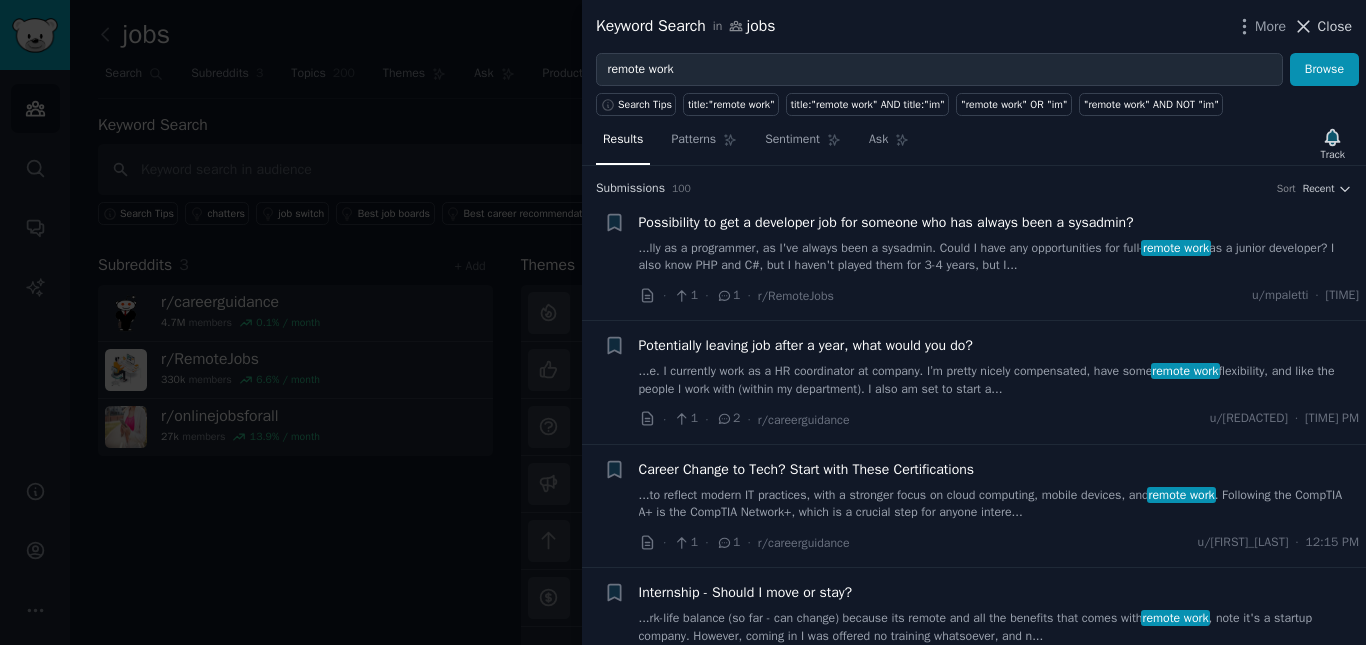 click on "Close" at bounding box center (1335, 26) 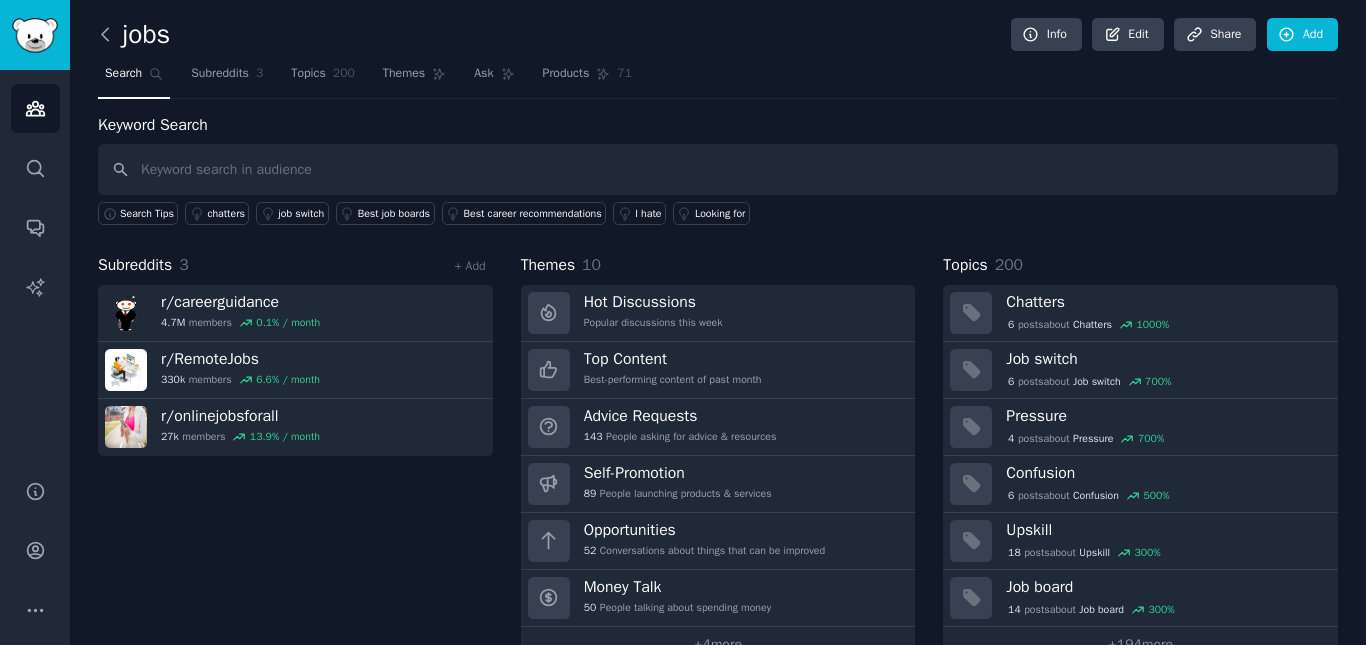 click 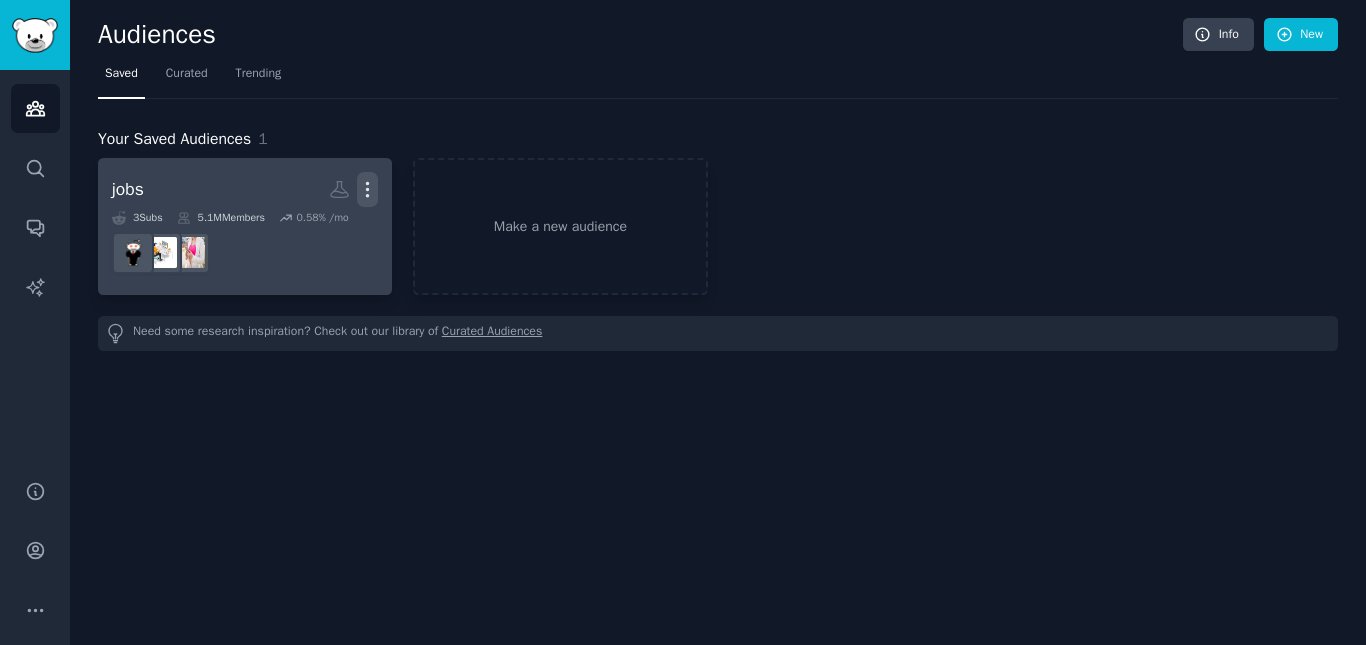 click 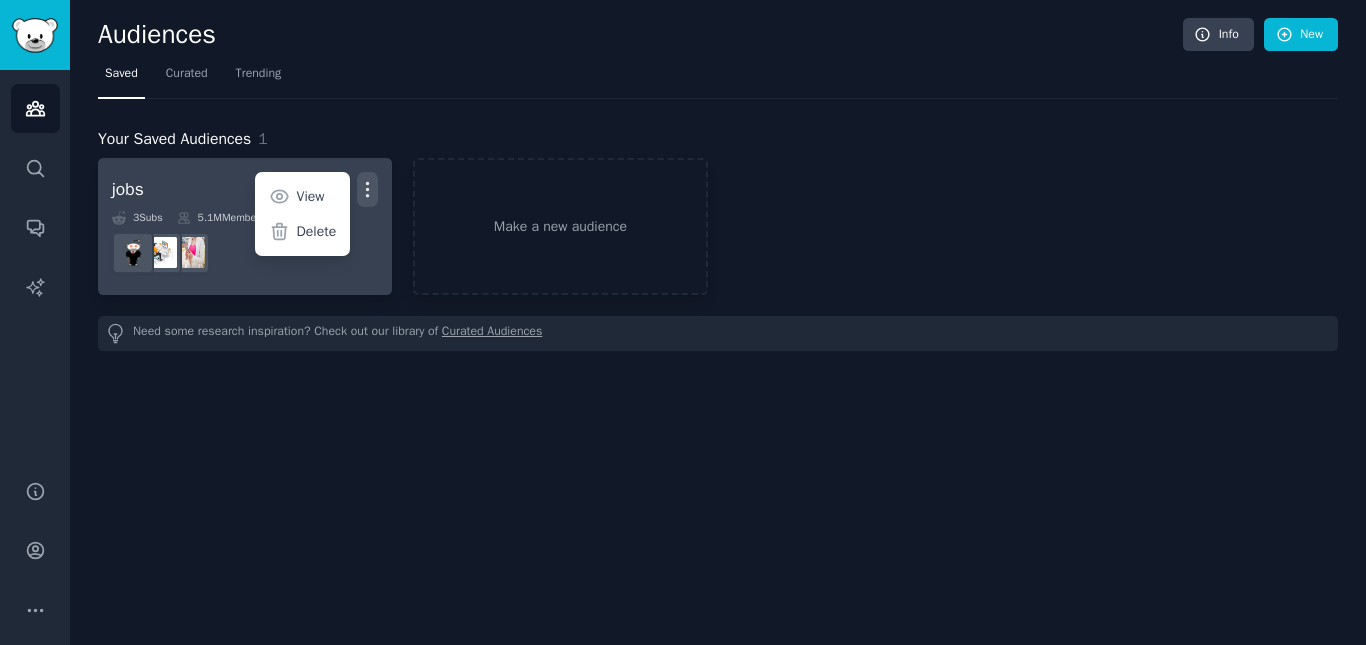 click 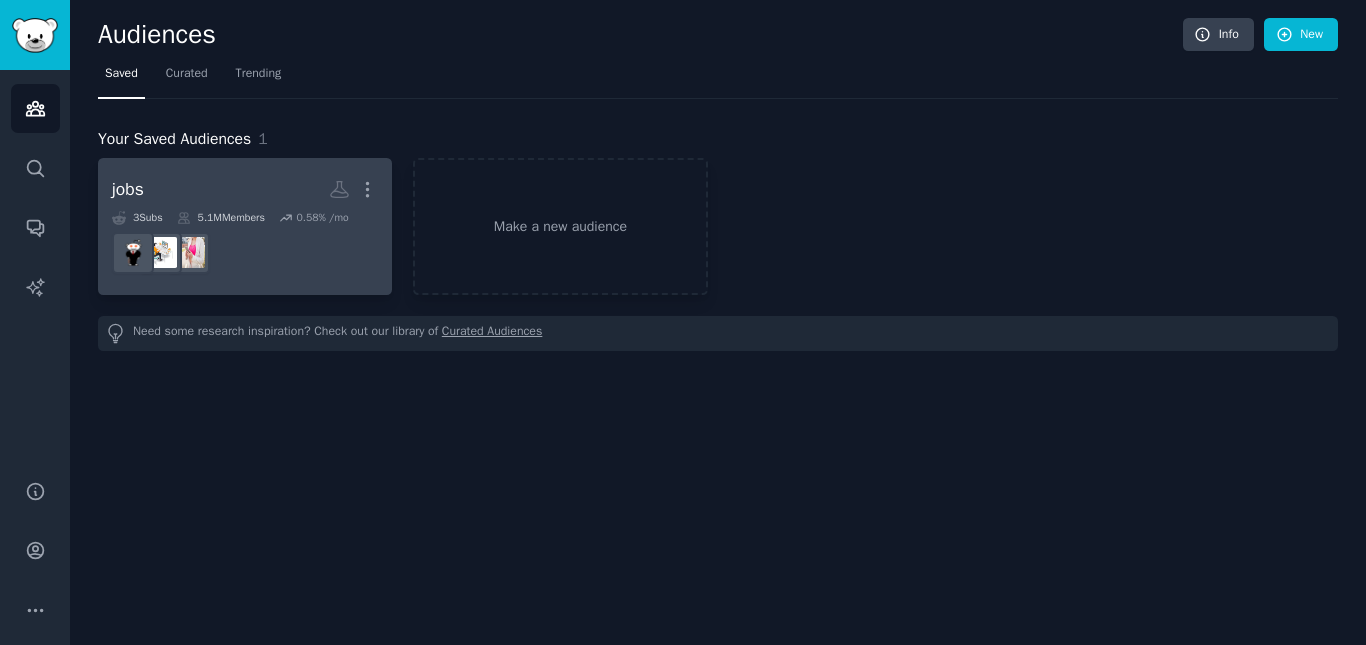 click at bounding box center (245, 253) 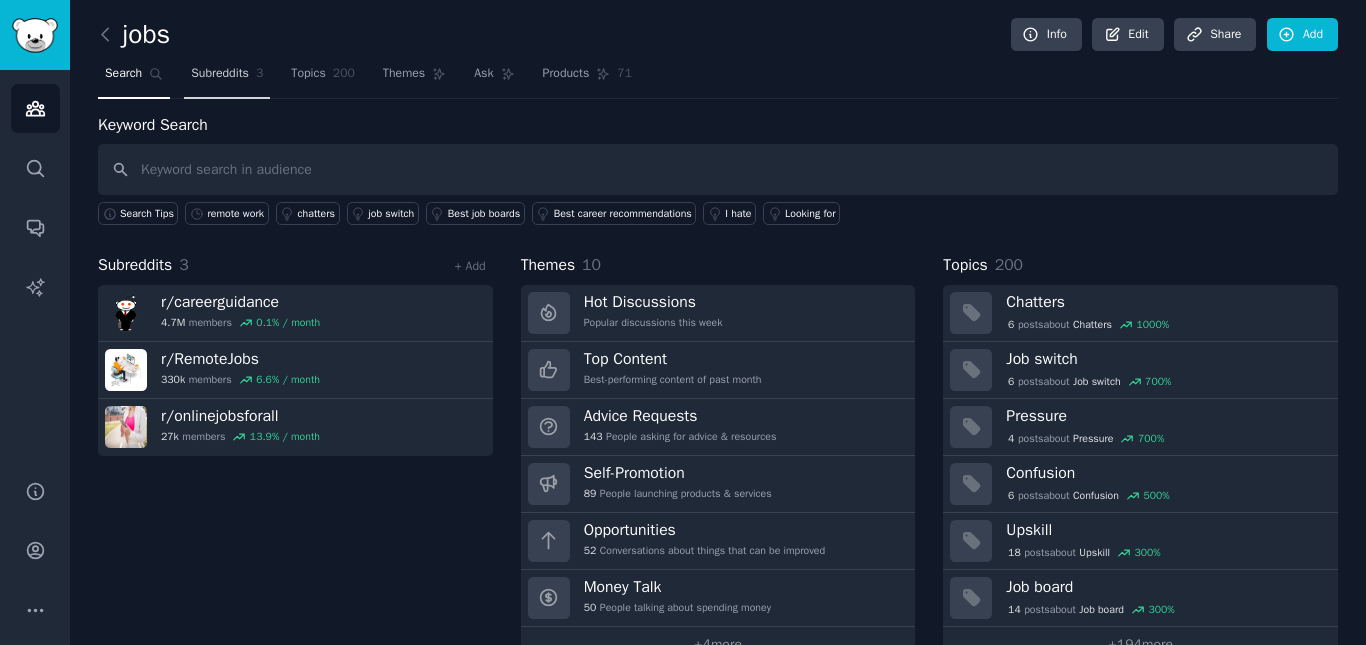 click on "Subreddits" at bounding box center (220, 74) 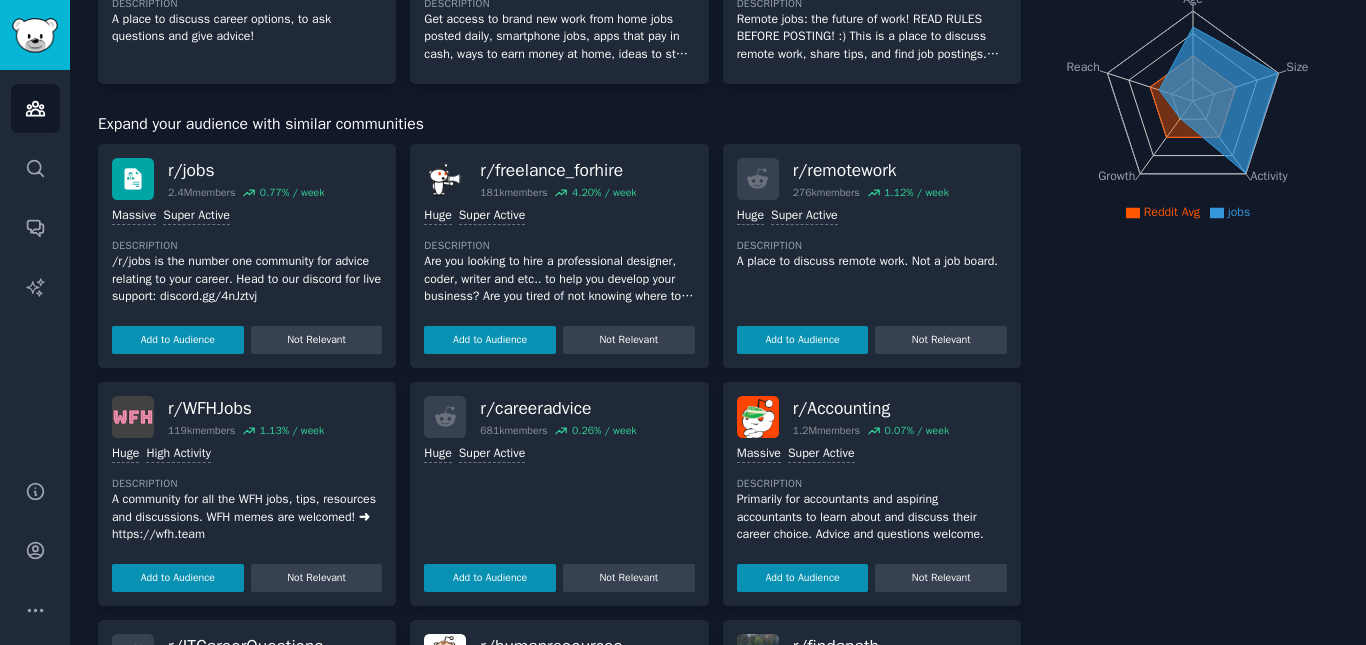 scroll, scrollTop: 300, scrollLeft: 0, axis: vertical 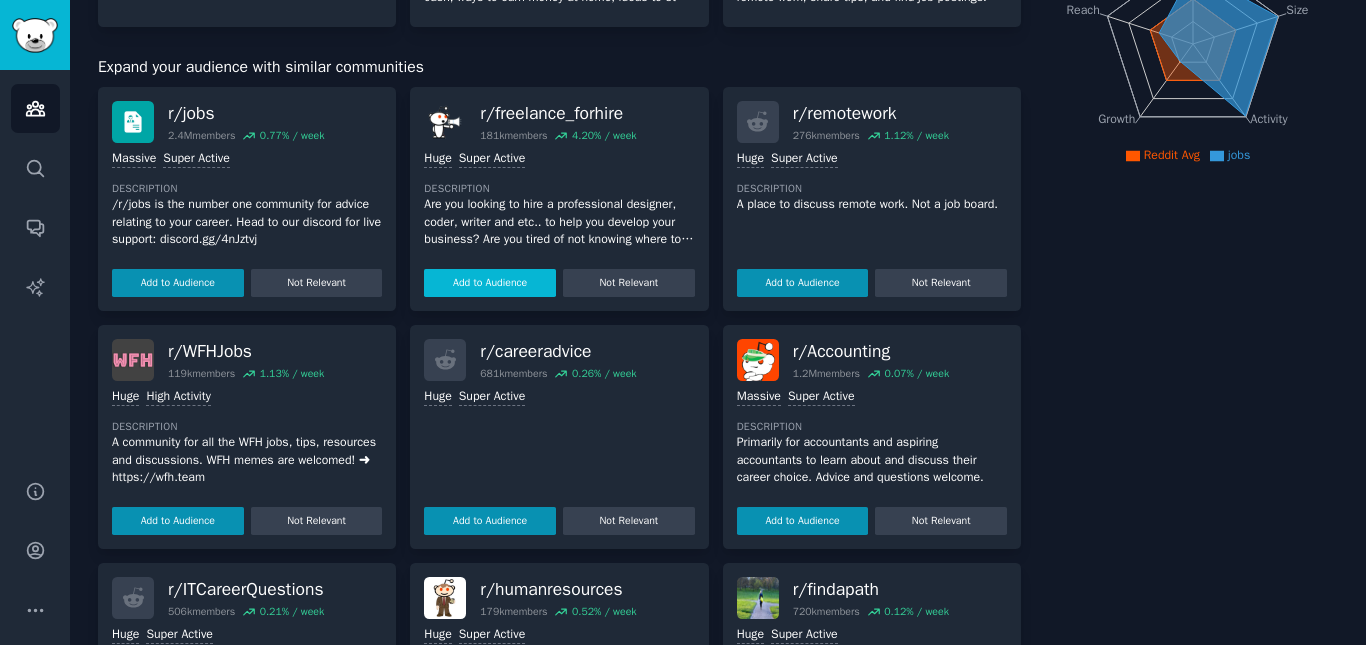 click on "Add to Audience" at bounding box center [490, 283] 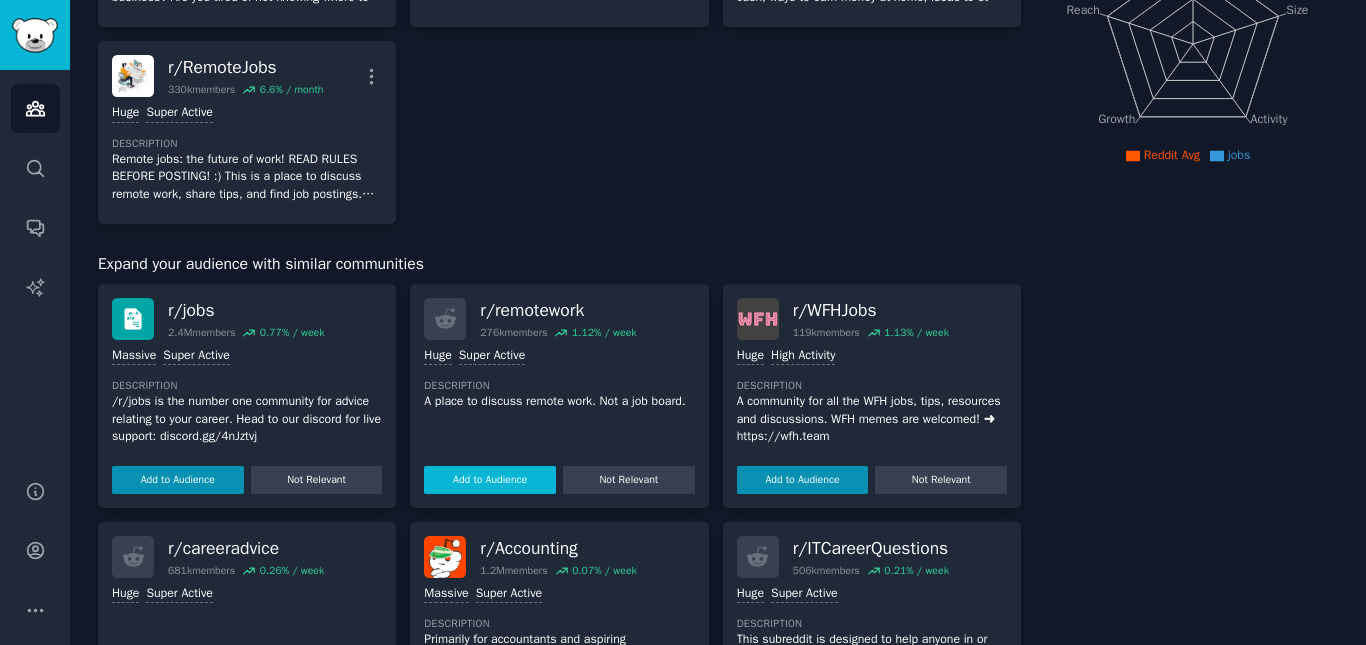 click on "Expand your audience with similar communities r/ jobs 2.4M  members 0.77 % / week Massive Super Active Description /r/jobs is the number one community for advice relating to your career.
Head to our discord for live support: discord.gg/4nJztvj Add to Audience Not Relevant r/ remotework 276k  members 1.12 % / week Huge Super Active Description A place to discuss remote work.
Not a job board.  Add to Audience Not Relevant r/ WFHJobs 119k  members 1.13 % / week Huge High Activity Description A community for all the WFH jobs, tips, resources and discussions. WFH memes are welcomed! ➜ https://wfh.team Add to Audience Not Relevant r/ careeradvice 681k  members 0.26 % / week Huge Super Active Add to Audience Not Relevant r/ Accounting 1.2M  members 0.07 % / week Massive Super Active Description Primarily for accountants and aspiring accountants to learn about and discuss their career choice. Advice and questions welcome. Add to Audience Not Relevant r/ ITCareerQuestions 506k  members 0.21 % / week Huge r/ 179k" at bounding box center [559, 737] 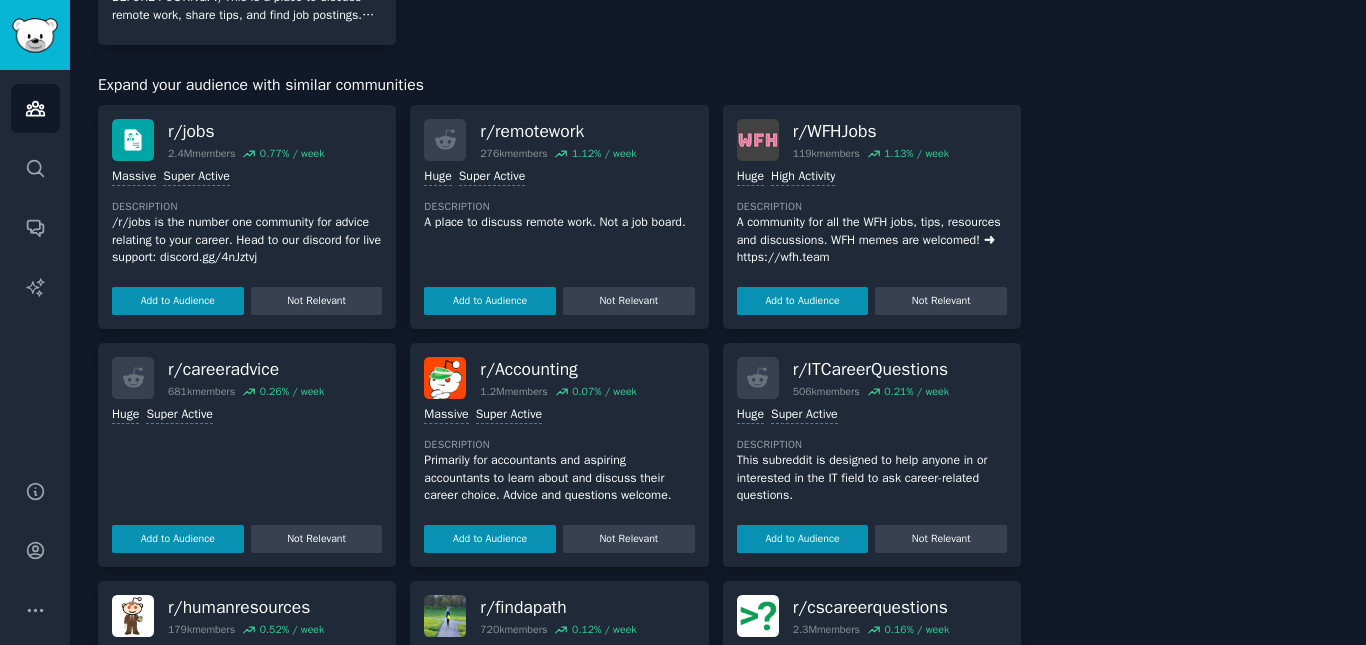 scroll, scrollTop: 500, scrollLeft: 0, axis: vertical 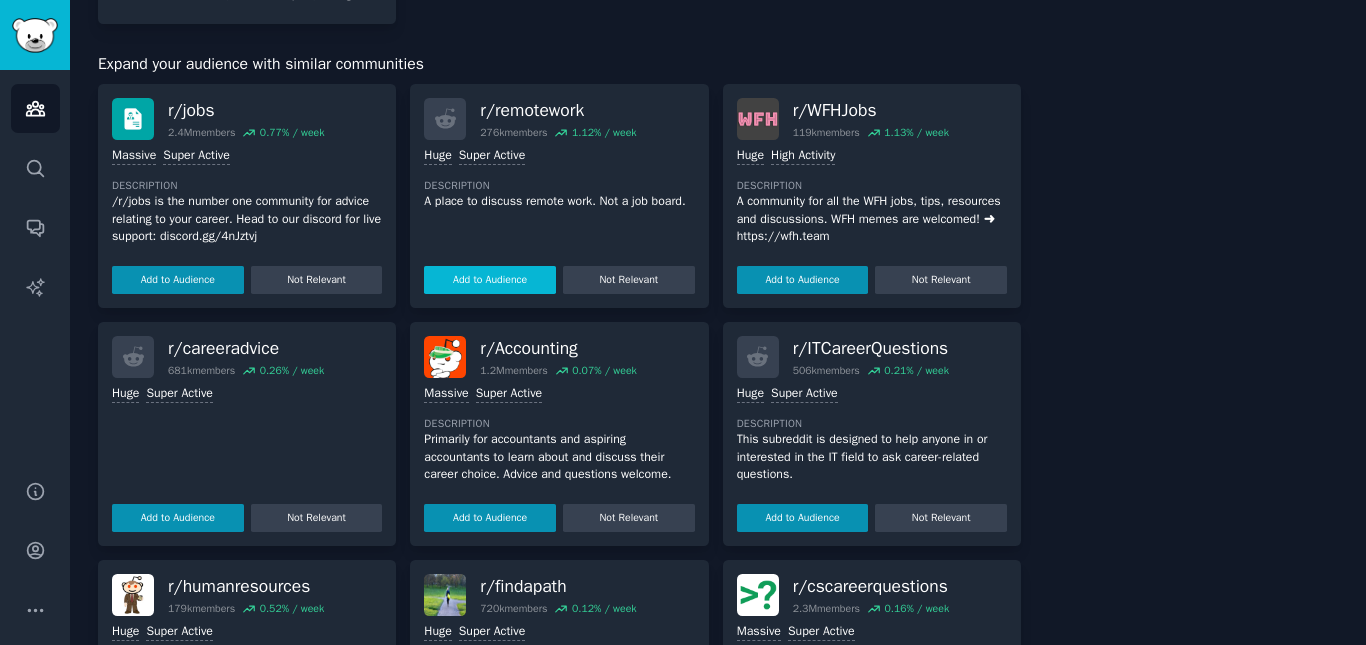 click on "Add to Audience" at bounding box center (490, 280) 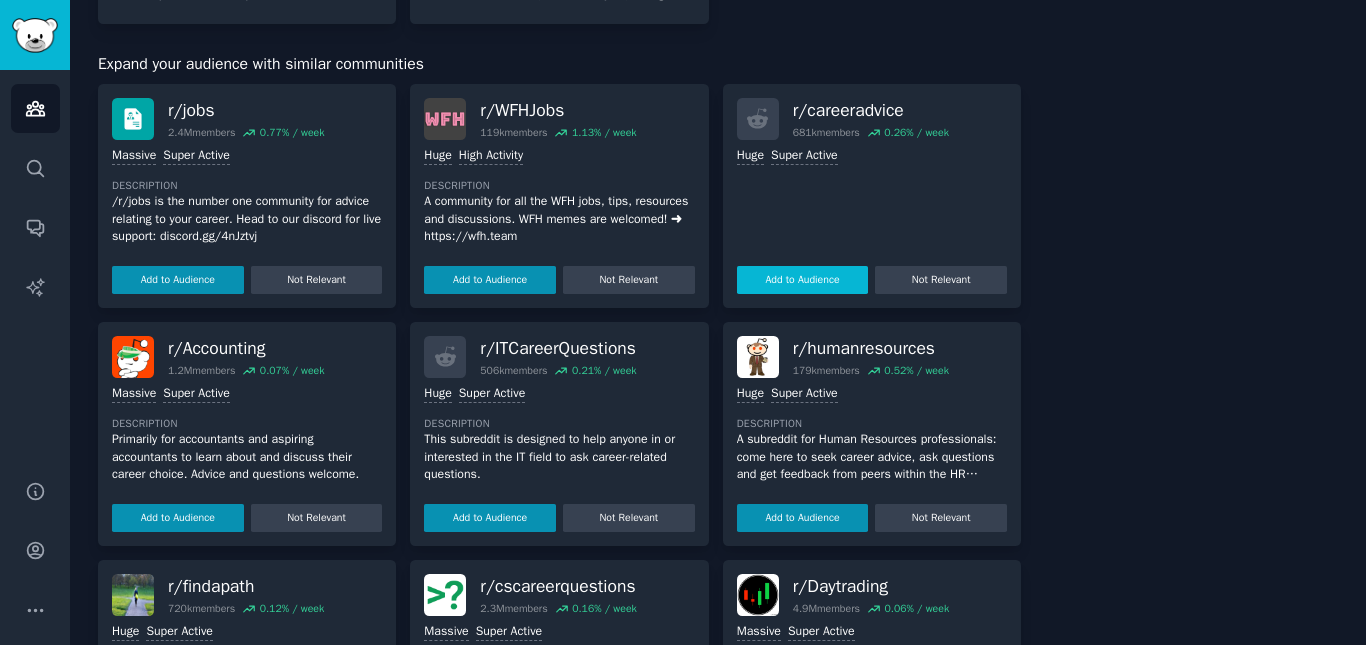 click on "Add to Audience" at bounding box center [803, 280] 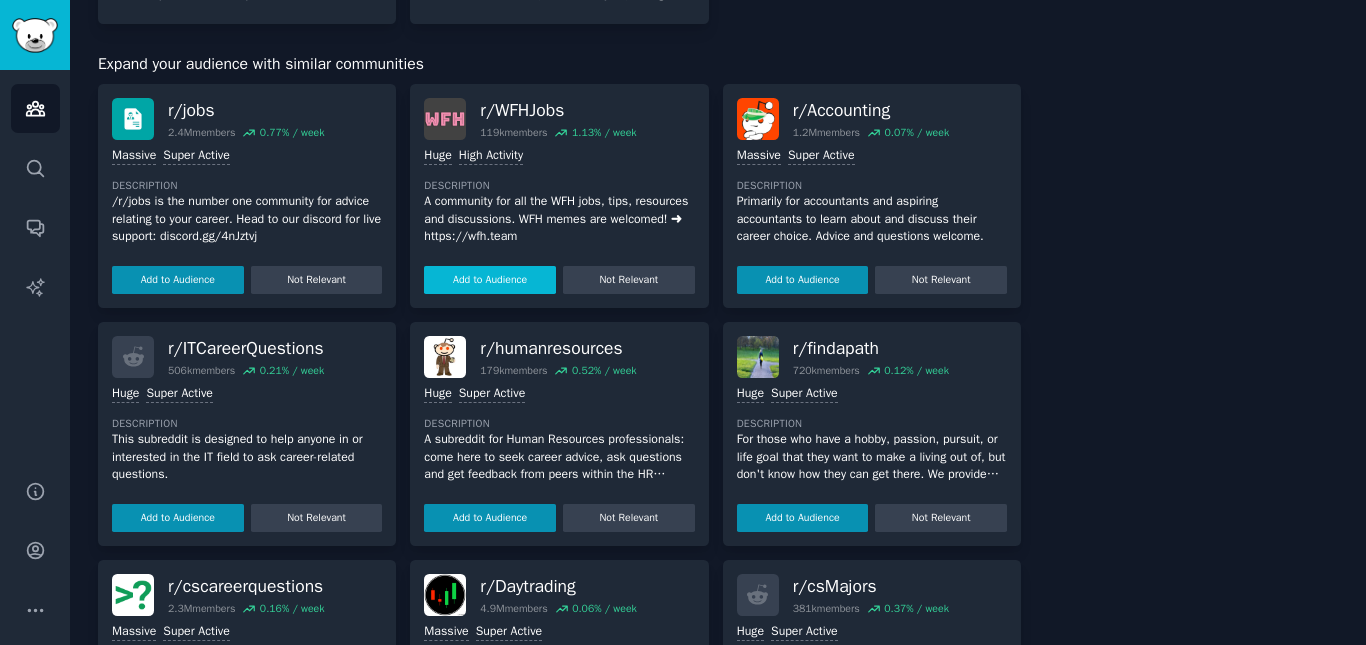 click on "Add to Audience" at bounding box center [490, 280] 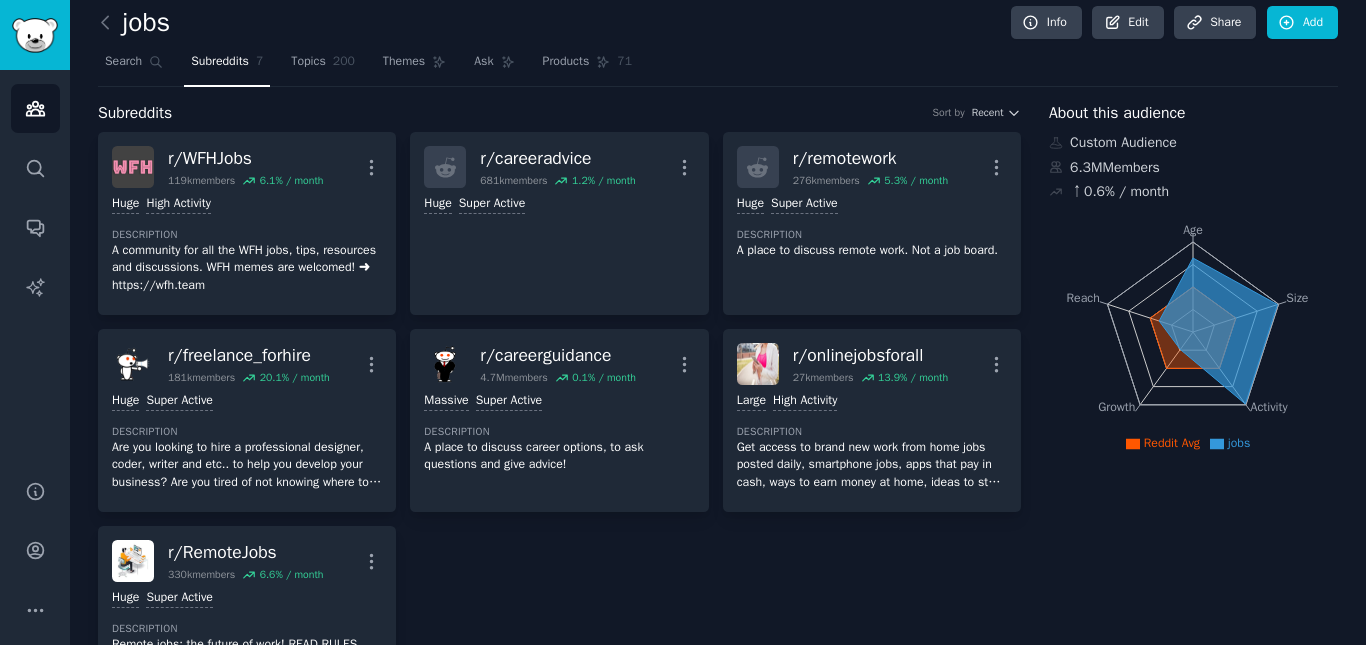 scroll, scrollTop: 0, scrollLeft: 0, axis: both 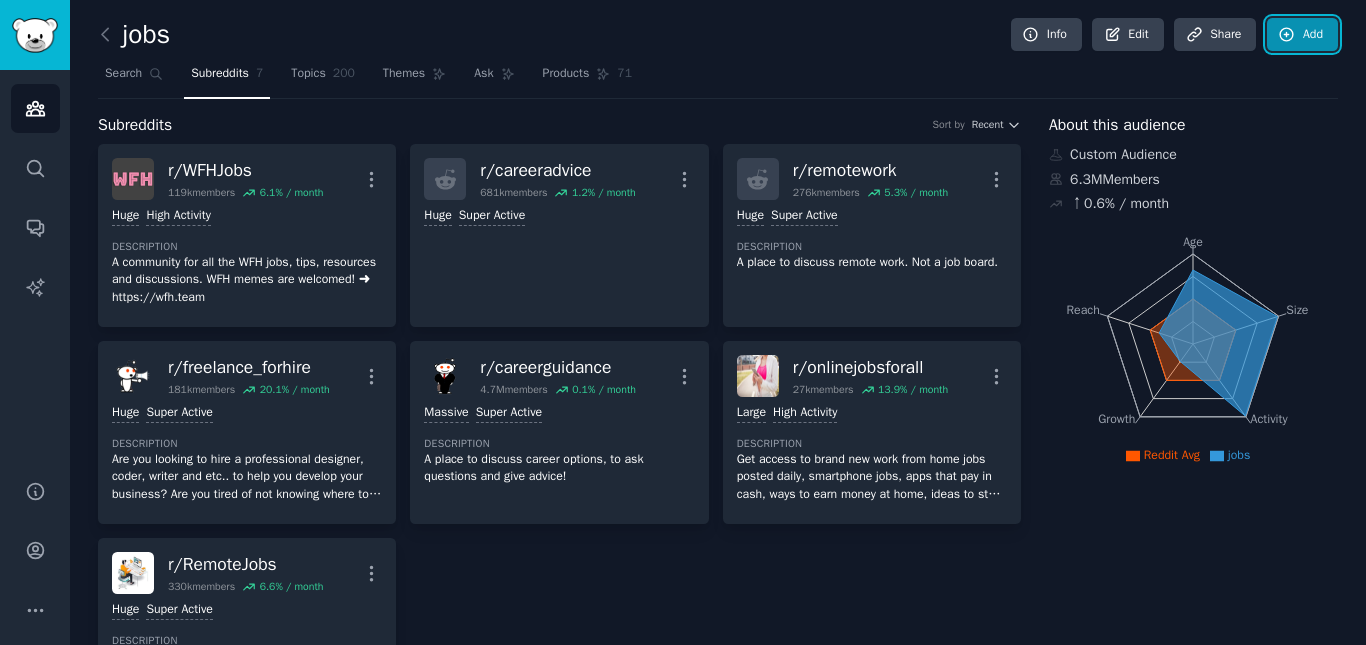 click on "Add" at bounding box center [1302, 35] 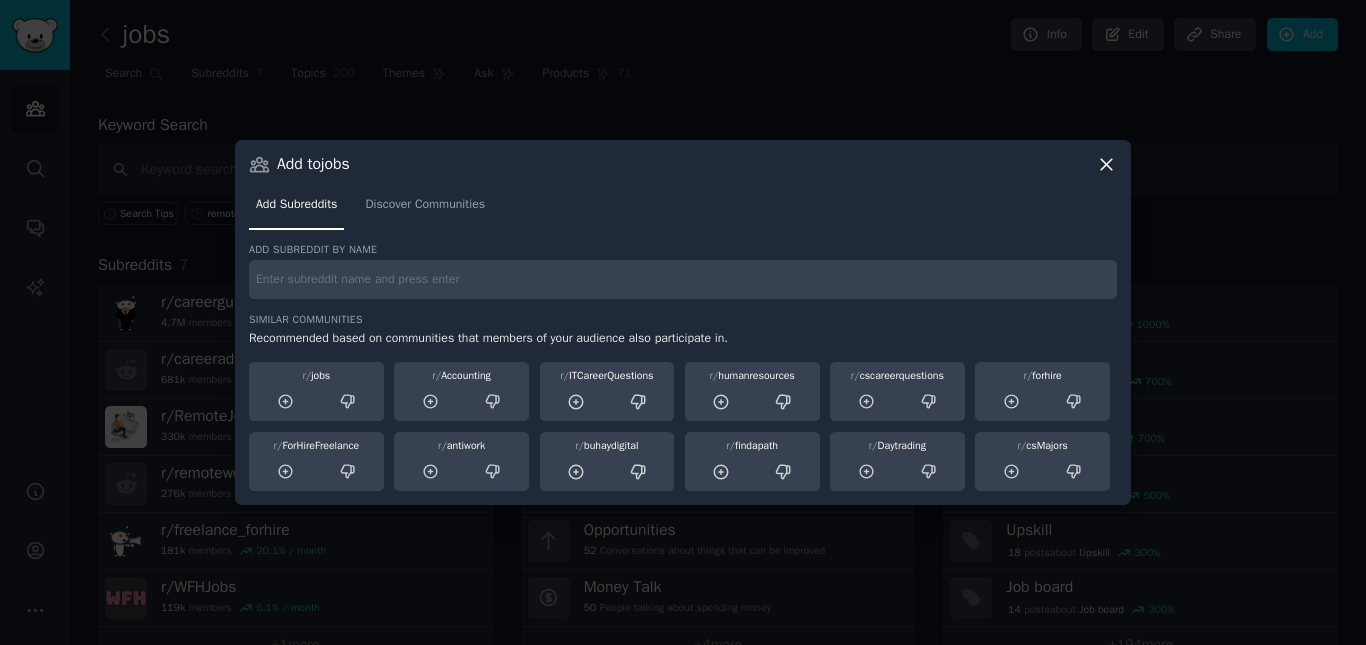 click at bounding box center (683, 279) 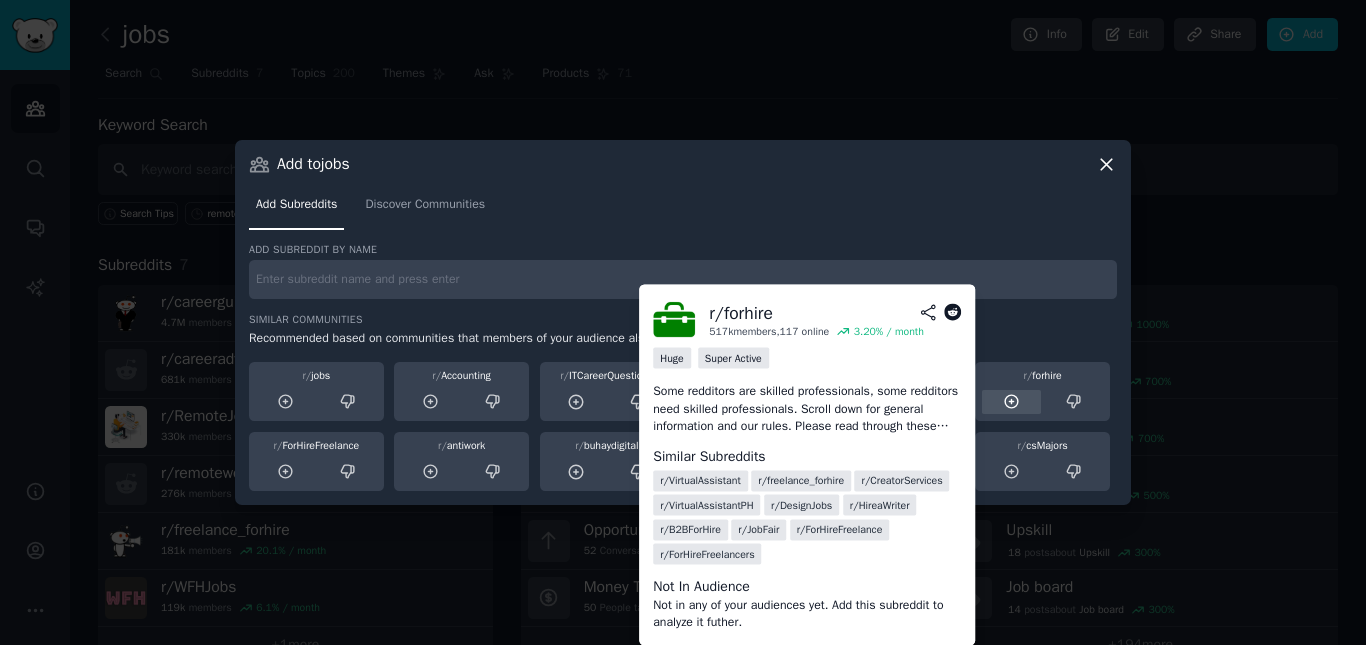 click 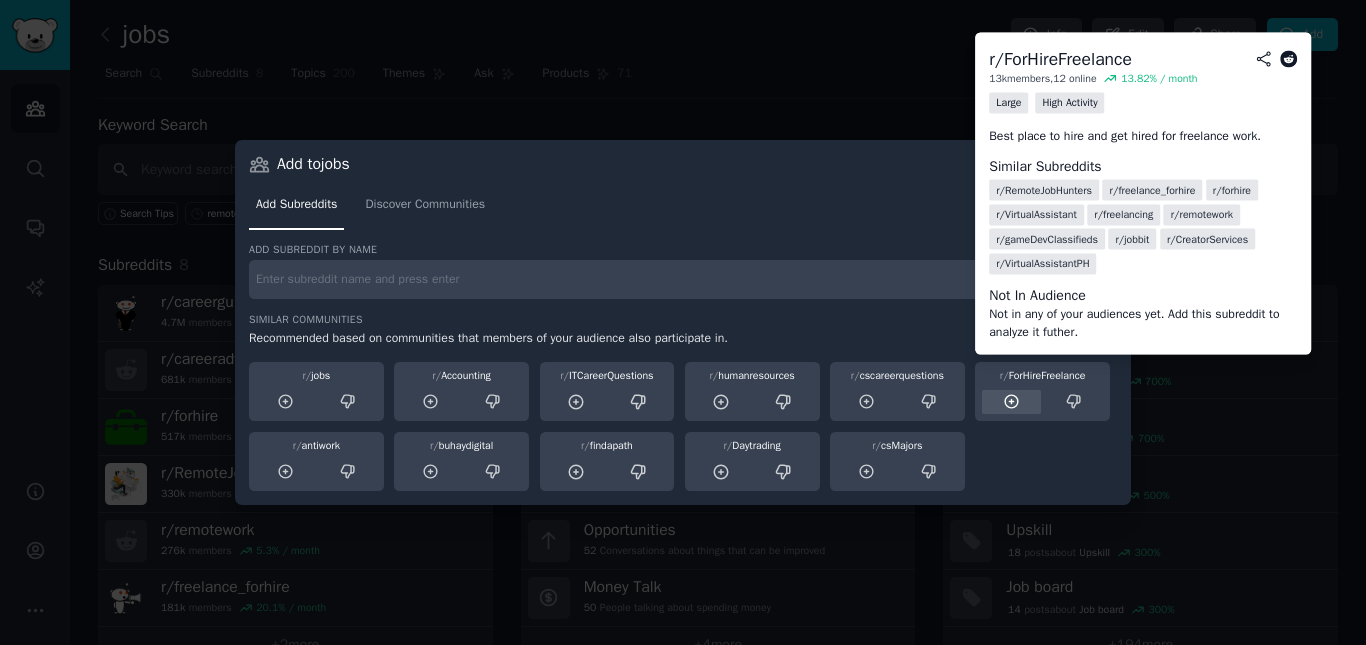 click 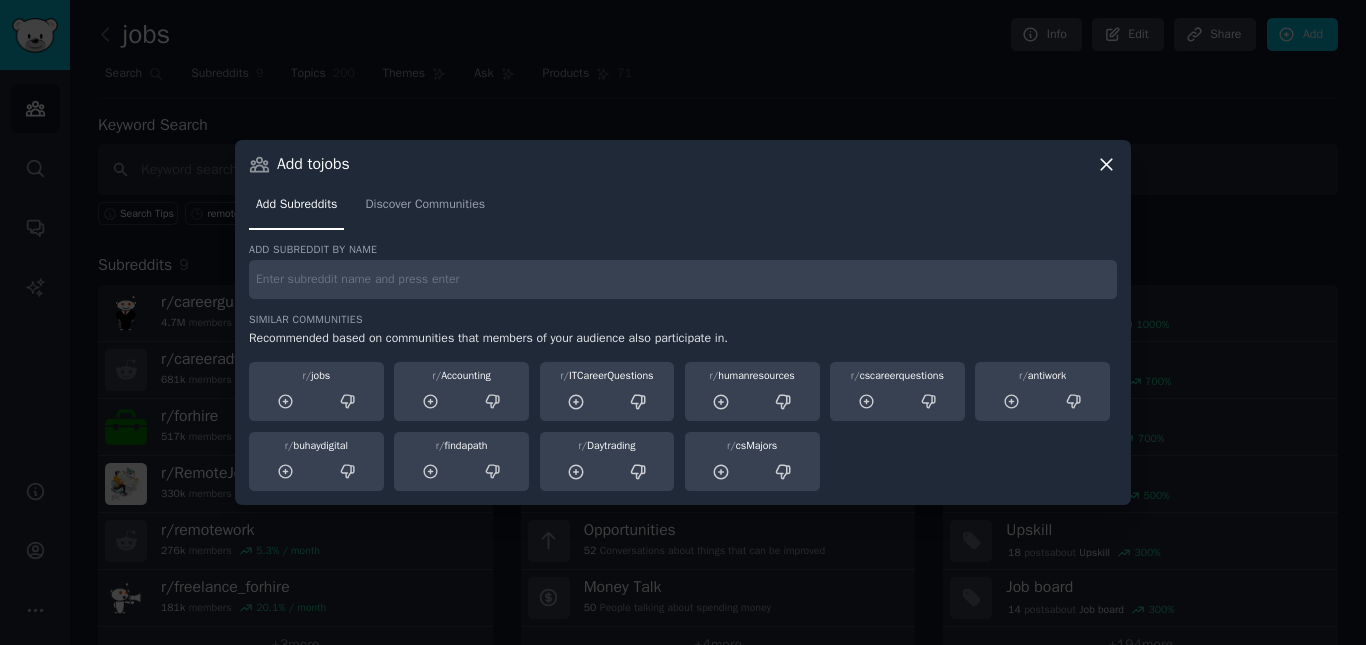 click 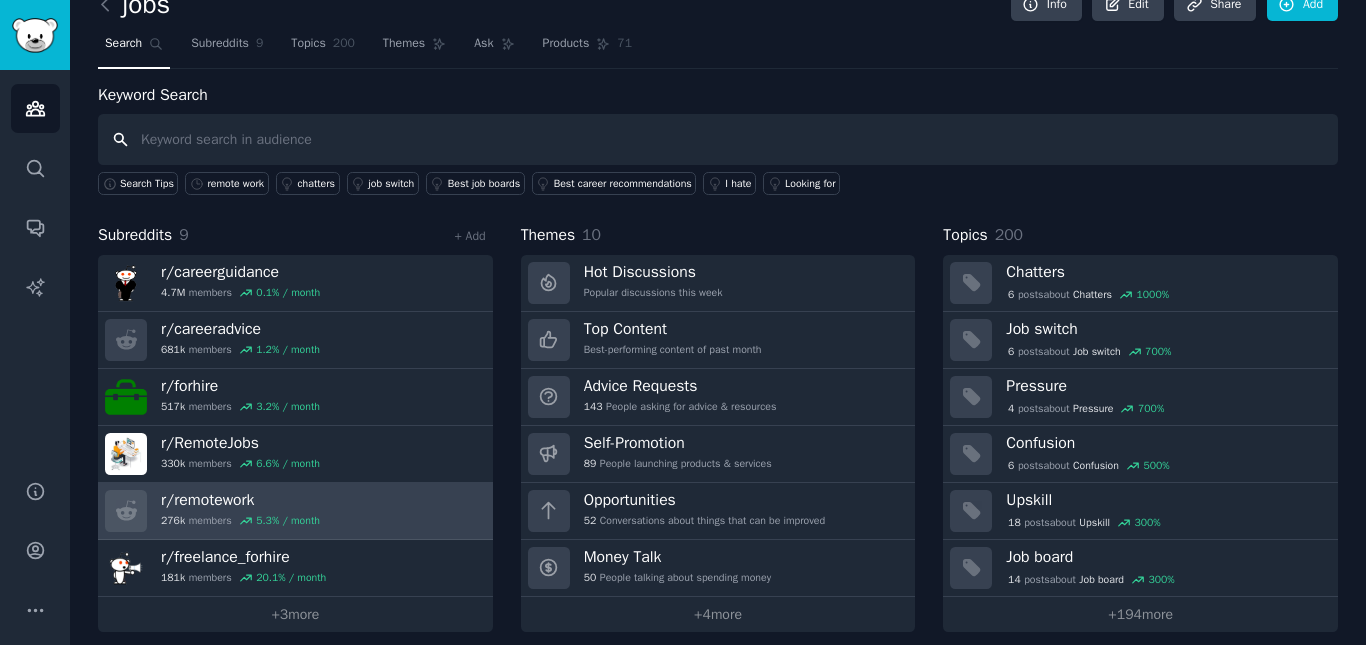 scroll, scrollTop: 45, scrollLeft: 0, axis: vertical 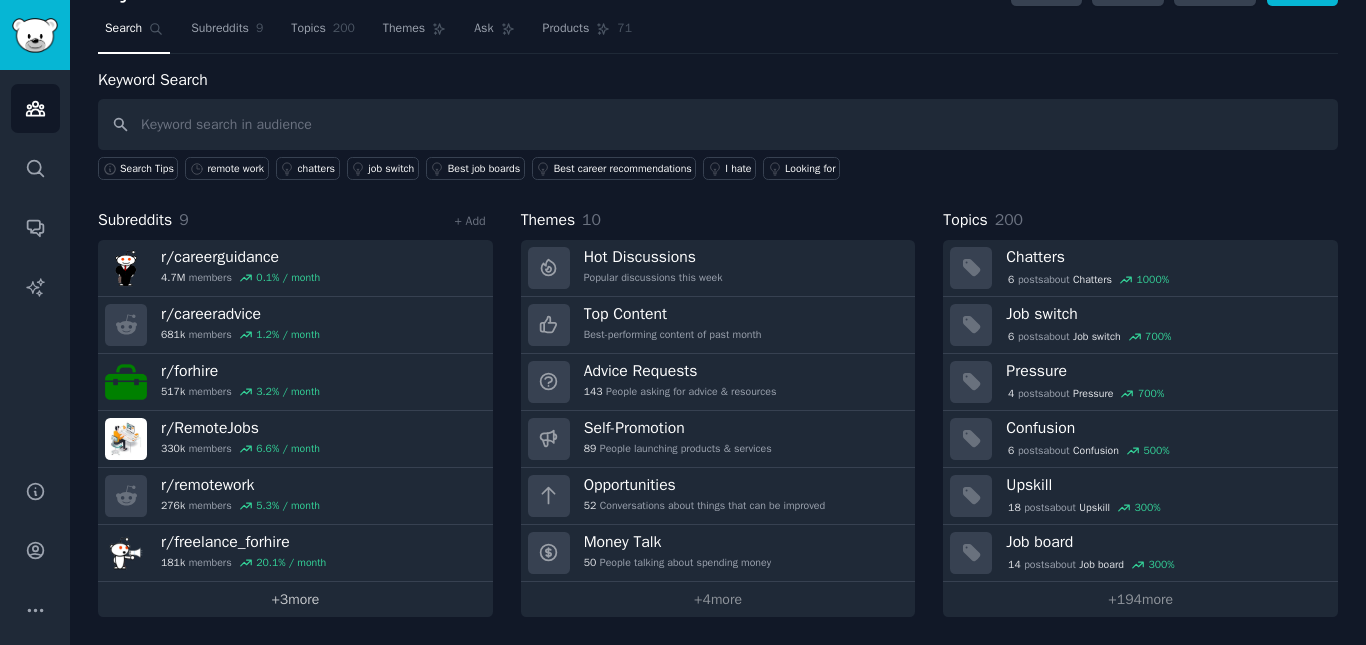 click on "+  3  more" at bounding box center [295, 599] 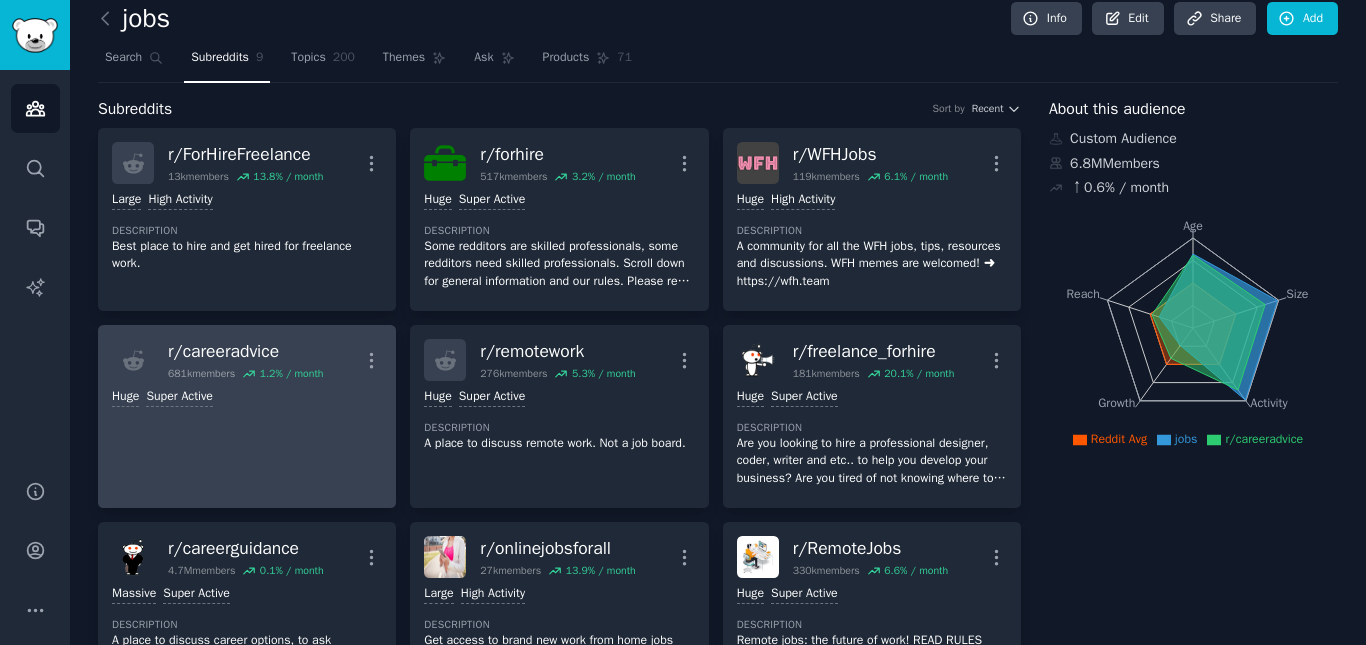 scroll, scrollTop: 0, scrollLeft: 0, axis: both 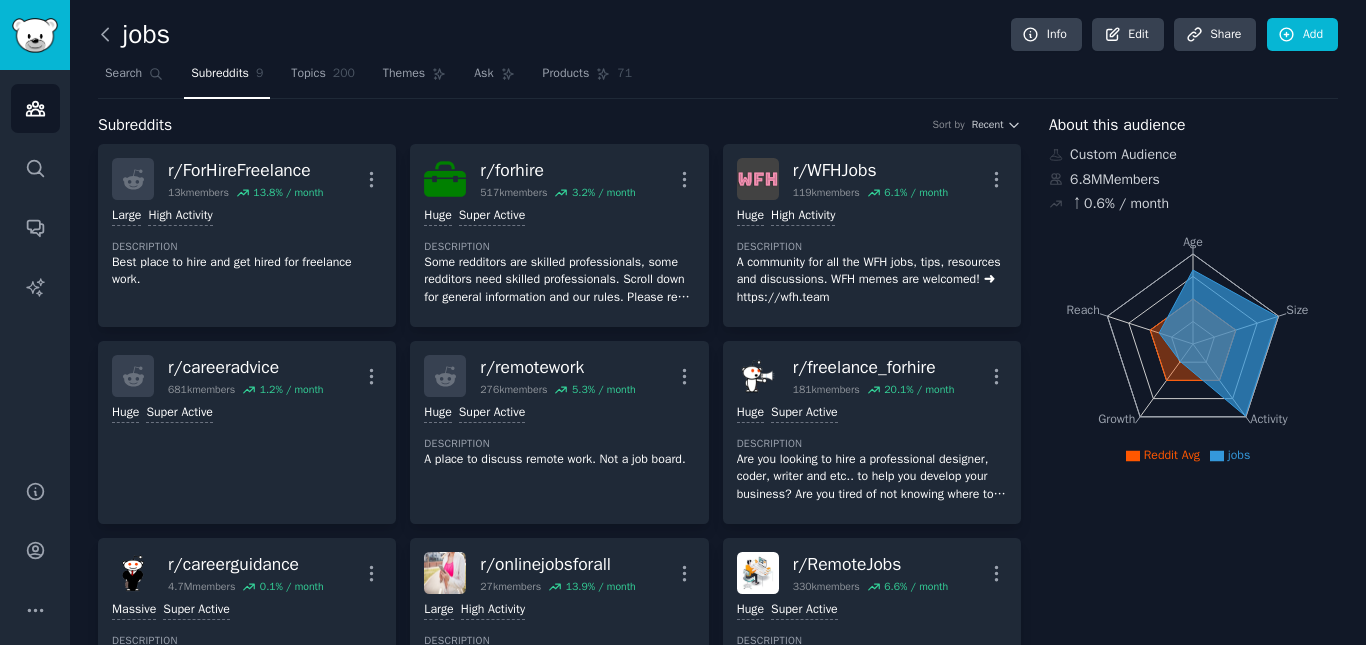 click 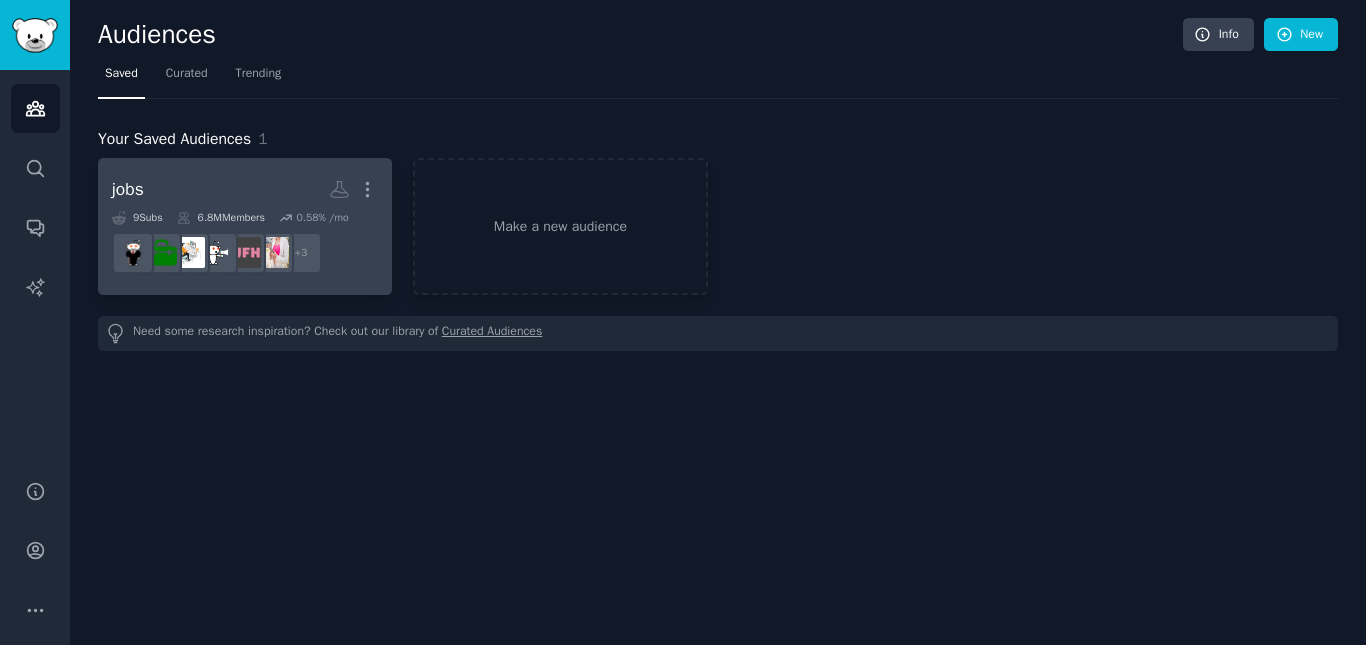 click on "jobs More 9  Sub s 6.8M  Members 0.58 % /mo + 3" at bounding box center [245, 226] 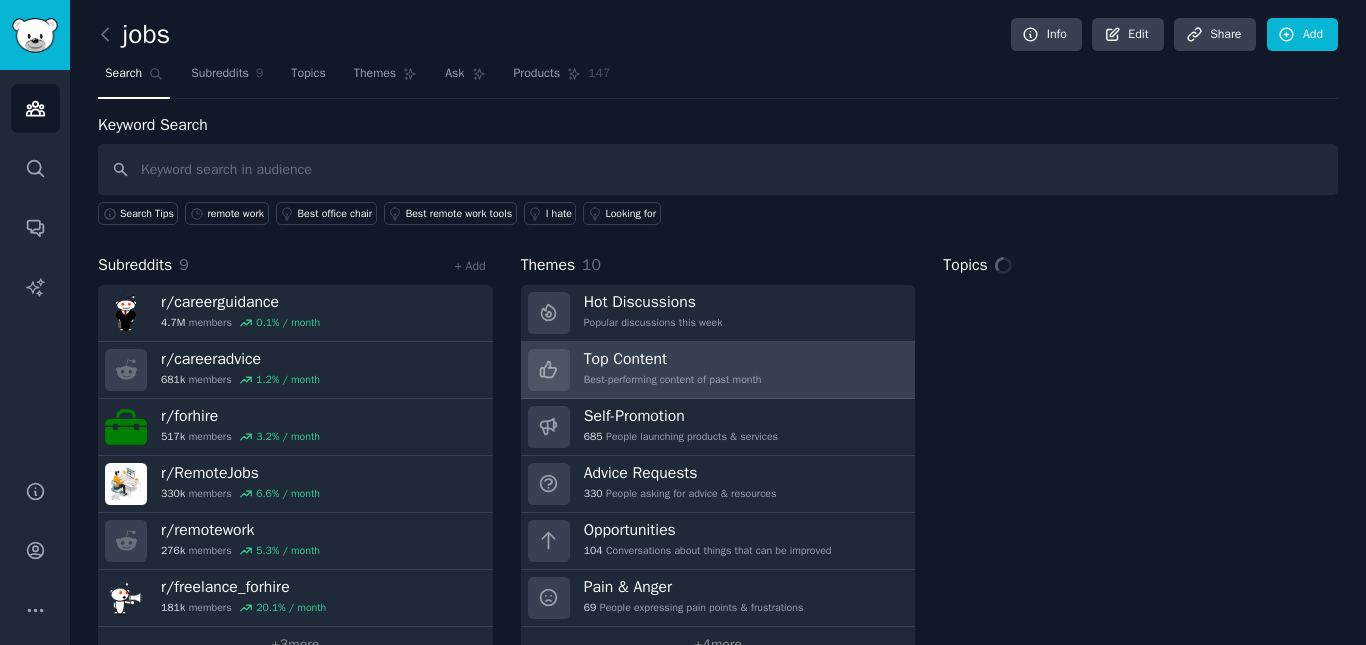 scroll, scrollTop: 45, scrollLeft: 0, axis: vertical 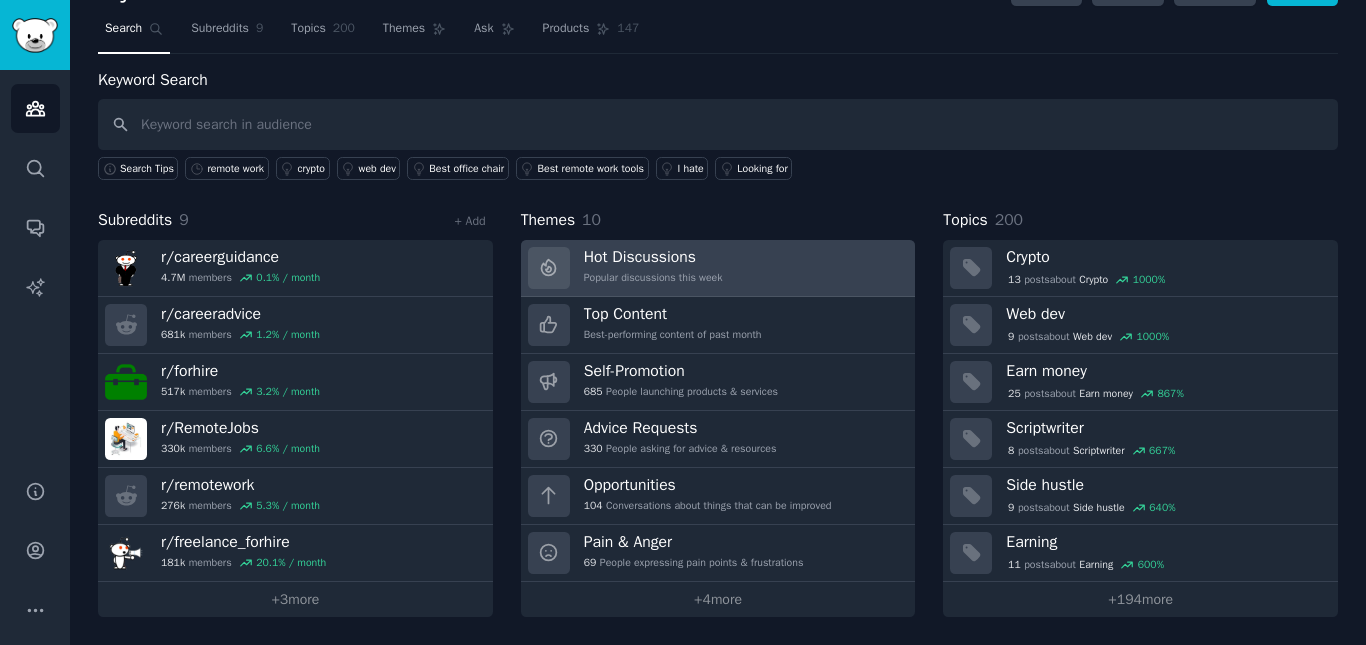 click on "Hot Discussions Popular discussions this week" at bounding box center (718, 268) 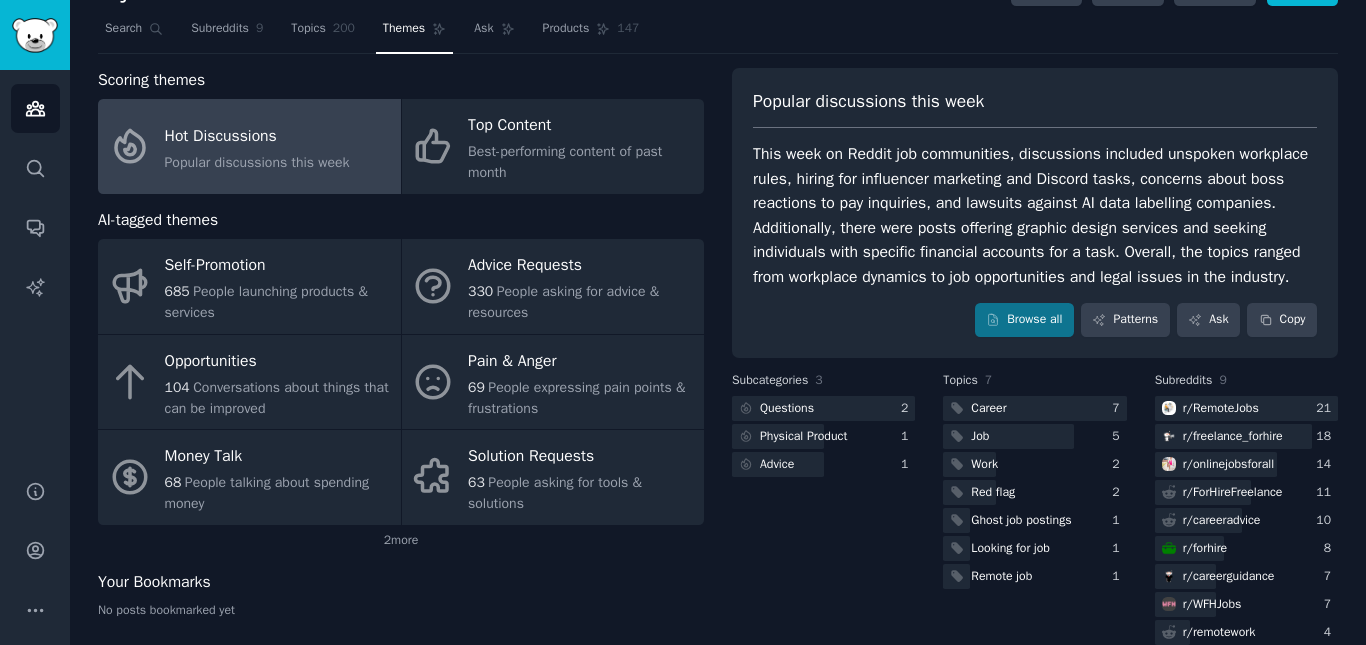 scroll, scrollTop: 76, scrollLeft: 0, axis: vertical 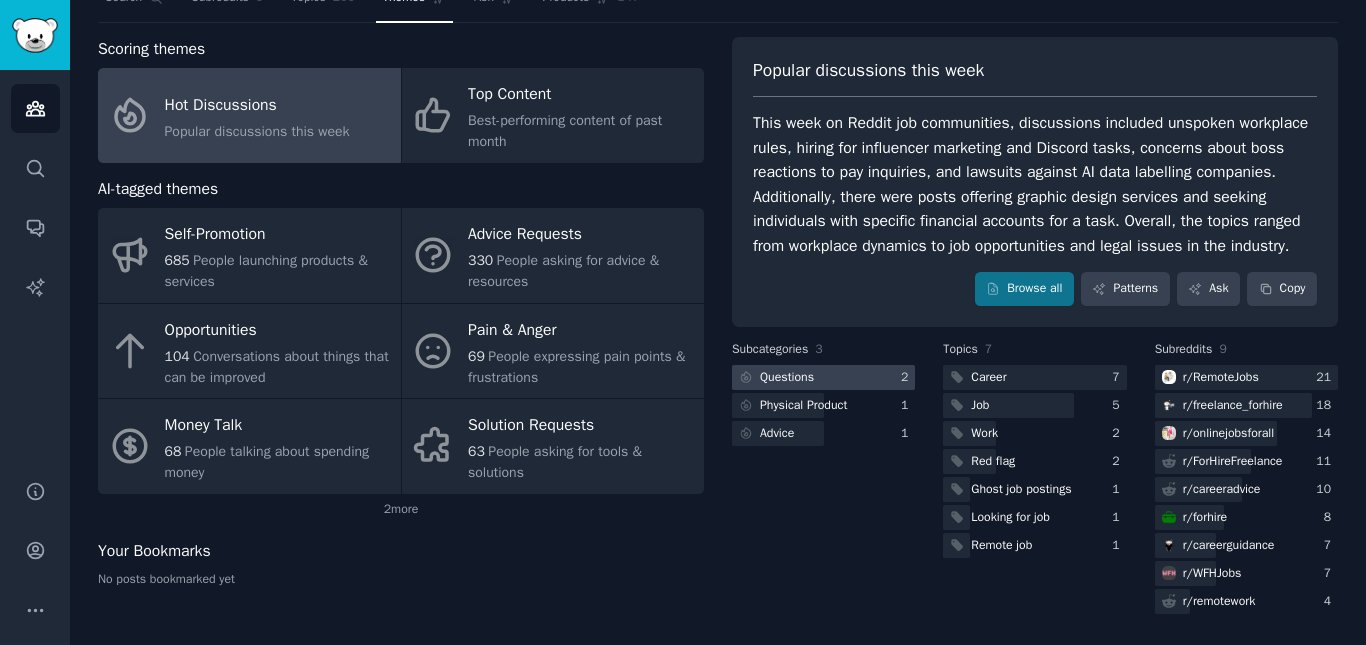 click on "Questions" at bounding box center [775, 377] 